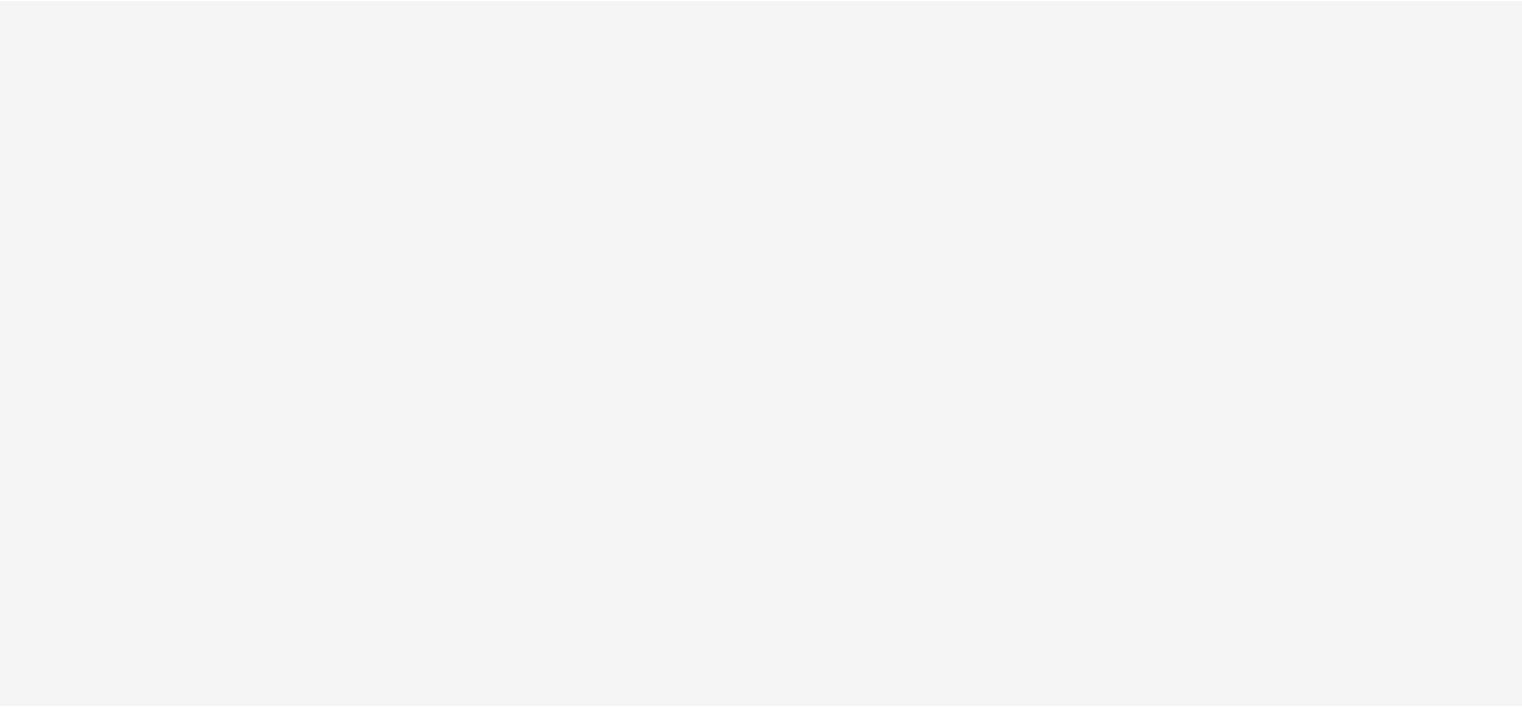 scroll, scrollTop: 0, scrollLeft: 0, axis: both 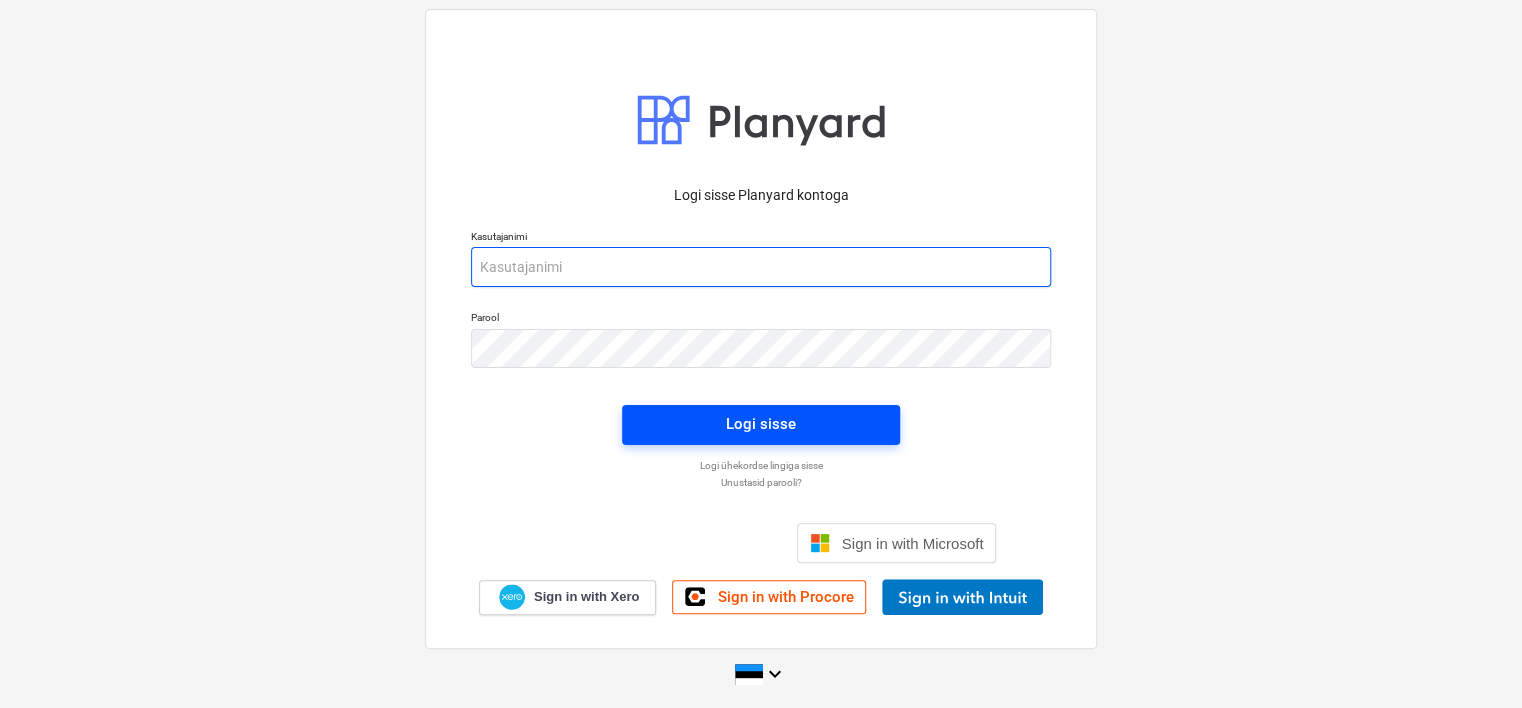 type on "[LAST].[EMAIL]" 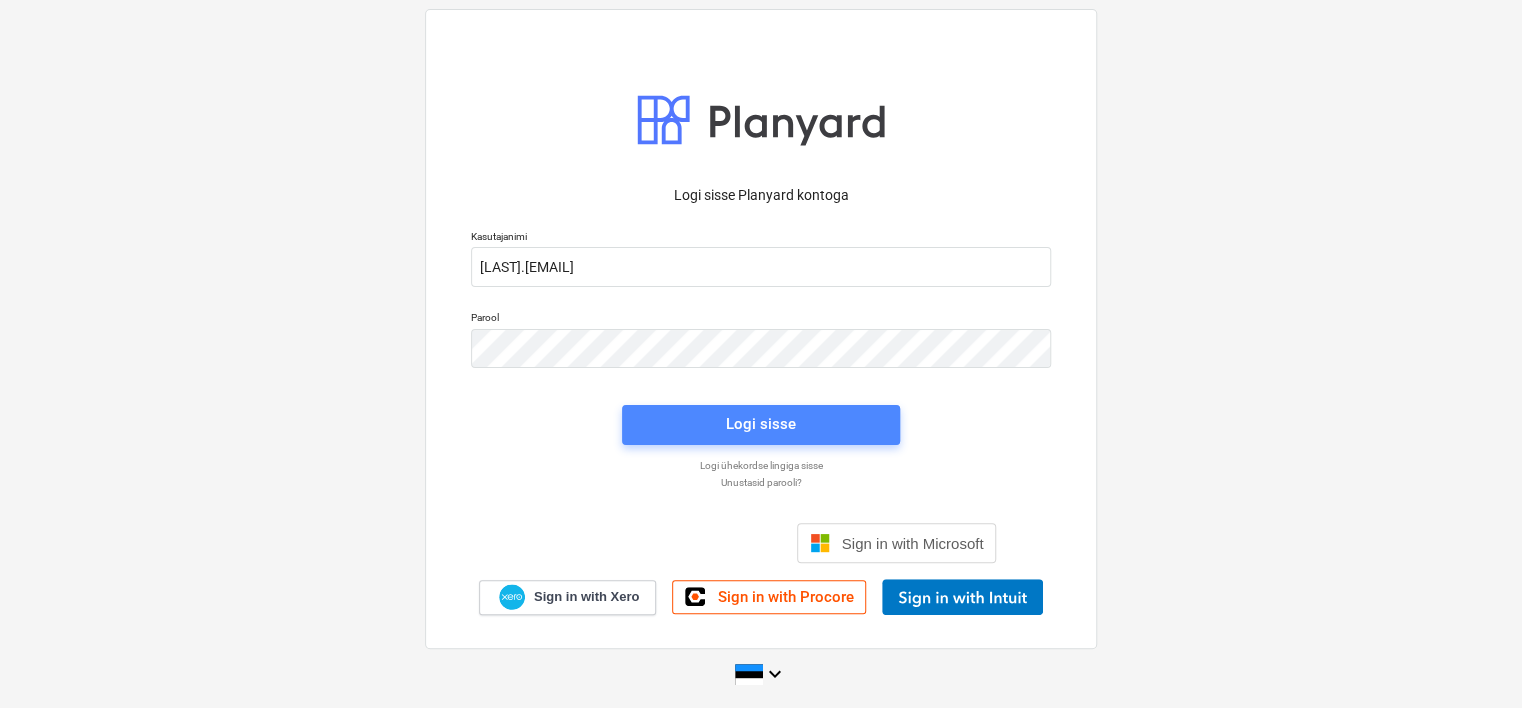 click on "Logi sisse" at bounding box center (761, 424) 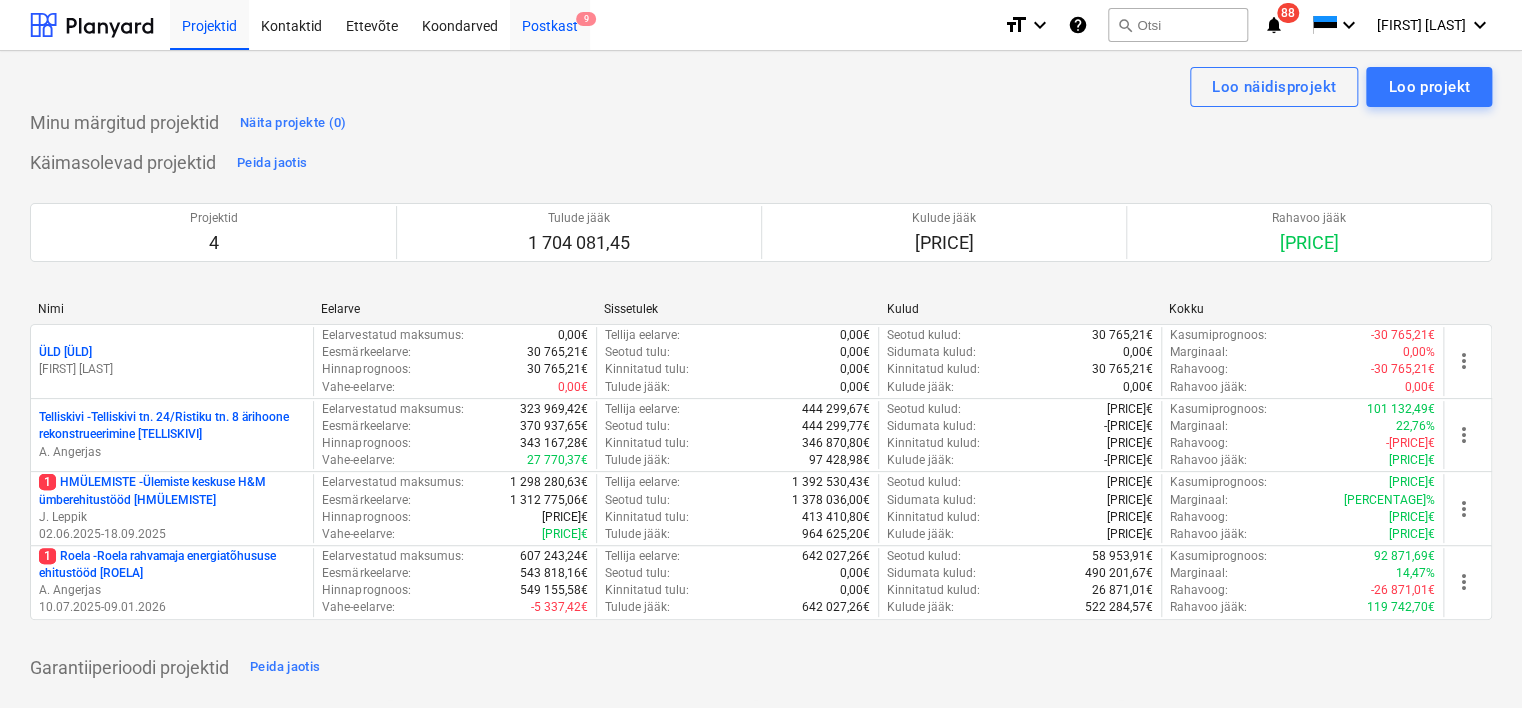 click on "Postkast [NUMBER]" at bounding box center [550, 24] 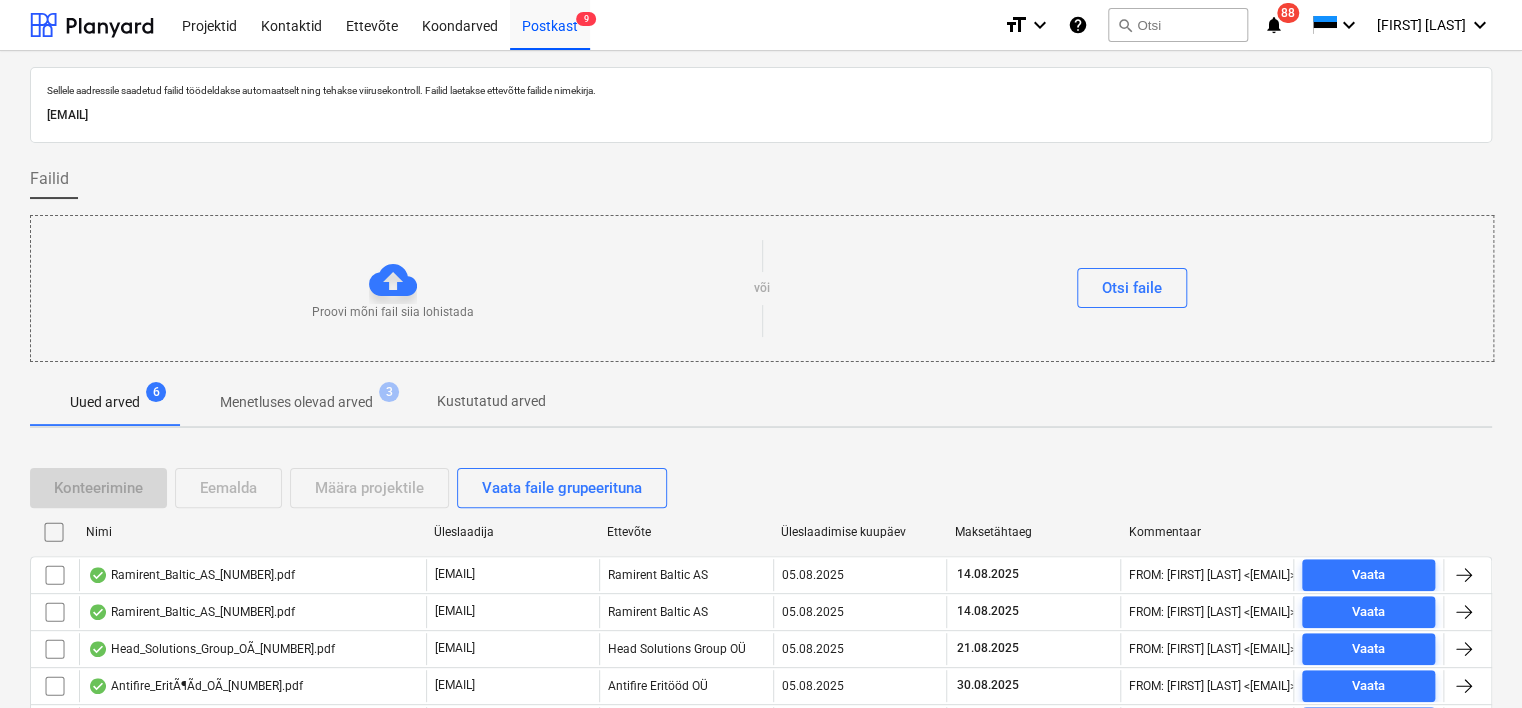 click on "[EMAIL]" at bounding box center [761, 115] 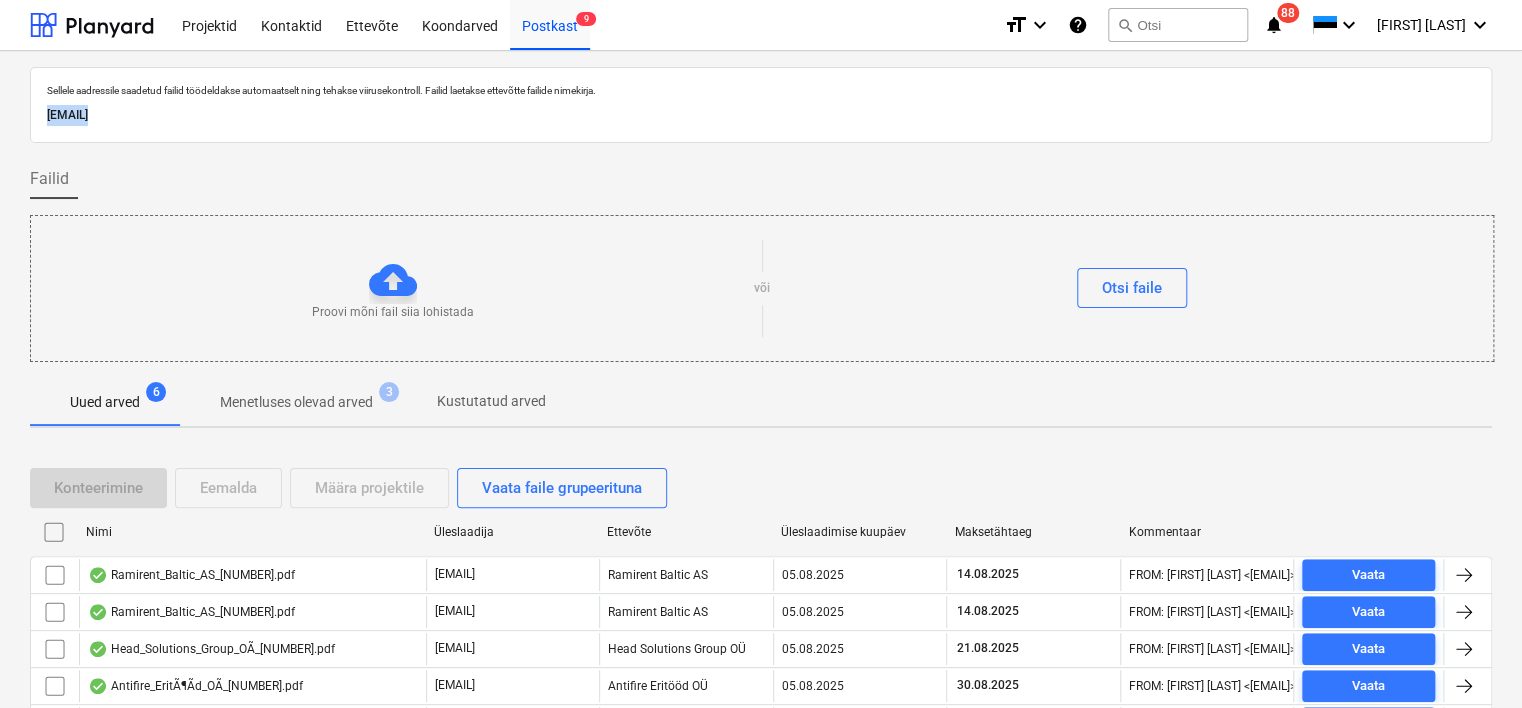 click on "[EMAIL]" at bounding box center (761, 115) 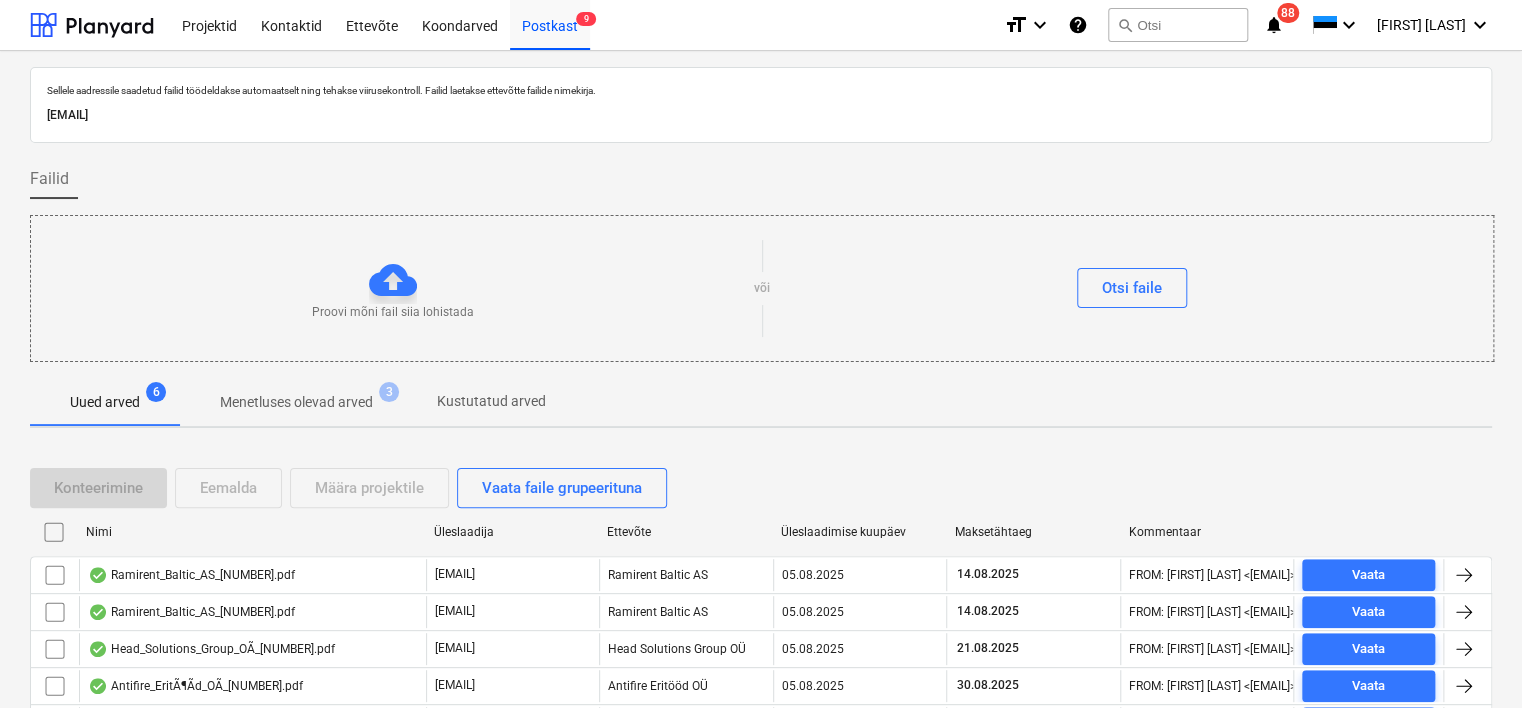 click on "Projektid Kontaktid Ettevõte Koondarved Postkast 9 format_size keyboard_arrow_down help search Otsi notifications 88 keyboard_arrow_down [LAST] keyboard_arrow_downSellele aadressile saadetud failid töödeldakse automaatselt ning tehakse viirusekontroll. Failid laetakse ettevõtte failide nimekirja. [EMAIL] Failid Proovi mõni fail siia lohistada või Otsi faile Uued arved 6 Menetluses olevad arved 3 Kustutatud arved Konteerimine Eemalda Määra projektile Vaata faile grupeerituna Nimi Üleslaadija Ettevõte Üleslaadimise kuupäev Maksetähtaeg Kommentaar   Ramirent_Baltic_AS_[NUMBER].pdf [EMAIL] Ramirent Baltic AS 05.08.2025 14.08.2025 FROM: [FIRST] [LAST] <[EMAIL]>
TO: [EMAIL]
SUBJECT:
--
[FIRST] [LAST]
IP: [IP_ADDRESS] Vaata   Ramirent_Baltic_AS_[NUMBER].pdf [EMAIL] Ramirent Baltic AS 05.08.2025 14.08.2025 Vaata   05.08.2025" at bounding box center [761, 354] 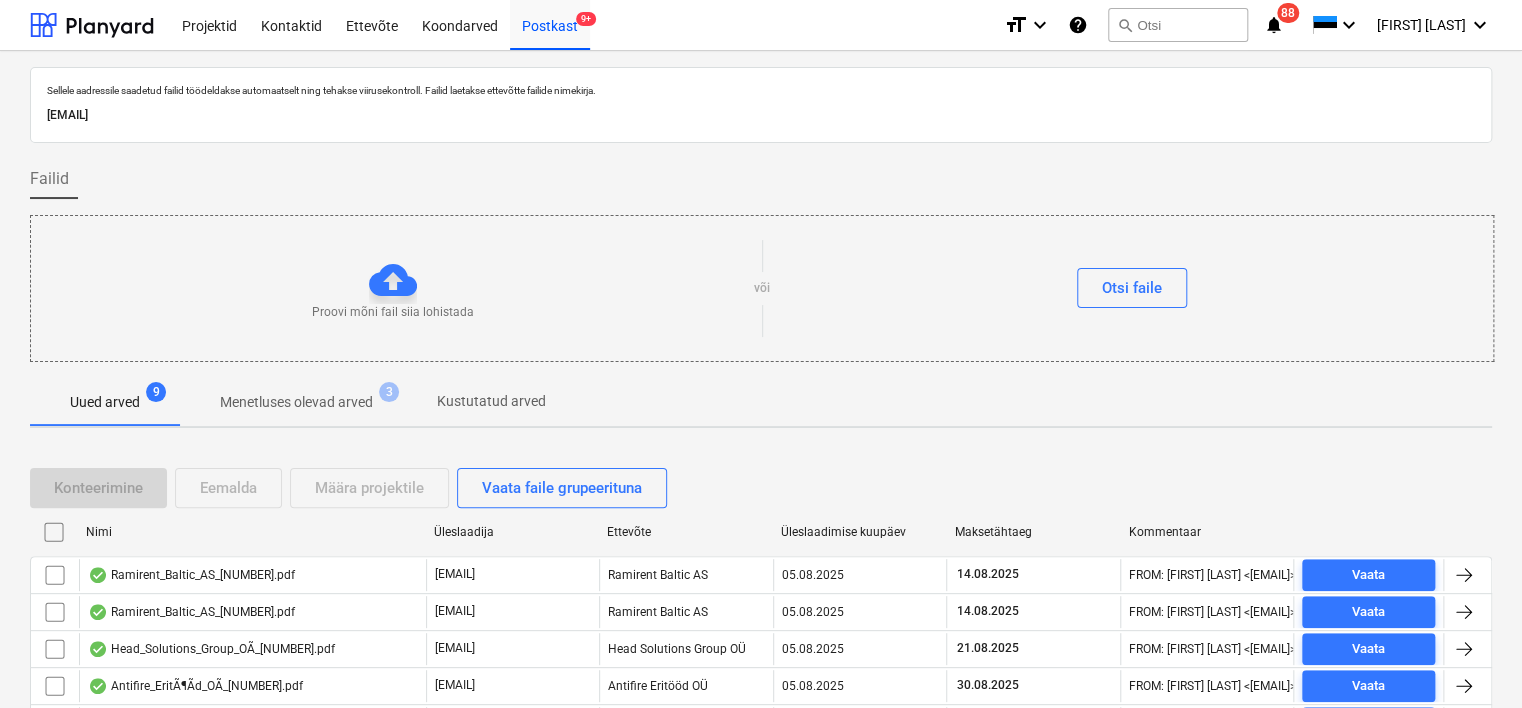 scroll, scrollTop: 140, scrollLeft: 0, axis: vertical 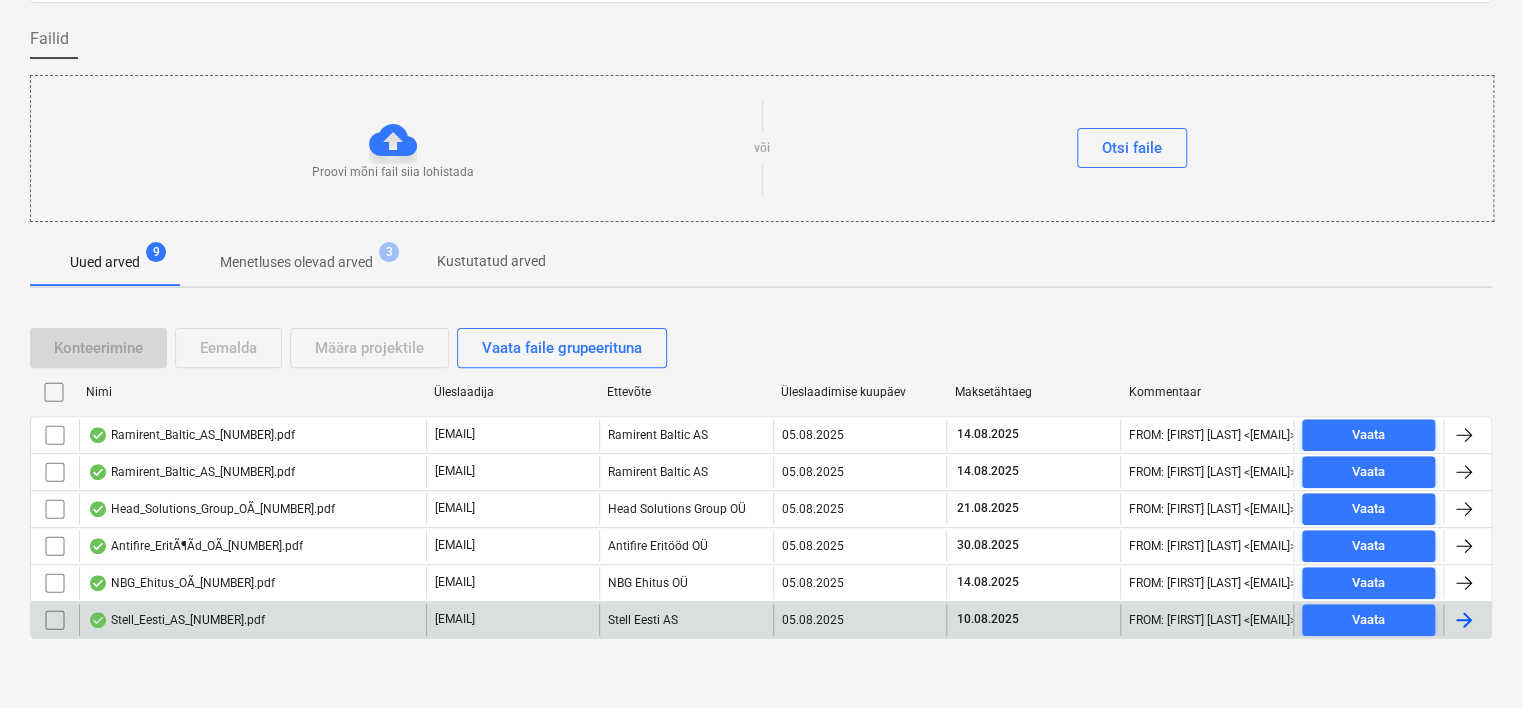 click on "Stell_Eesti_AS_[NUMBER].pdf" at bounding box center [252, 620] 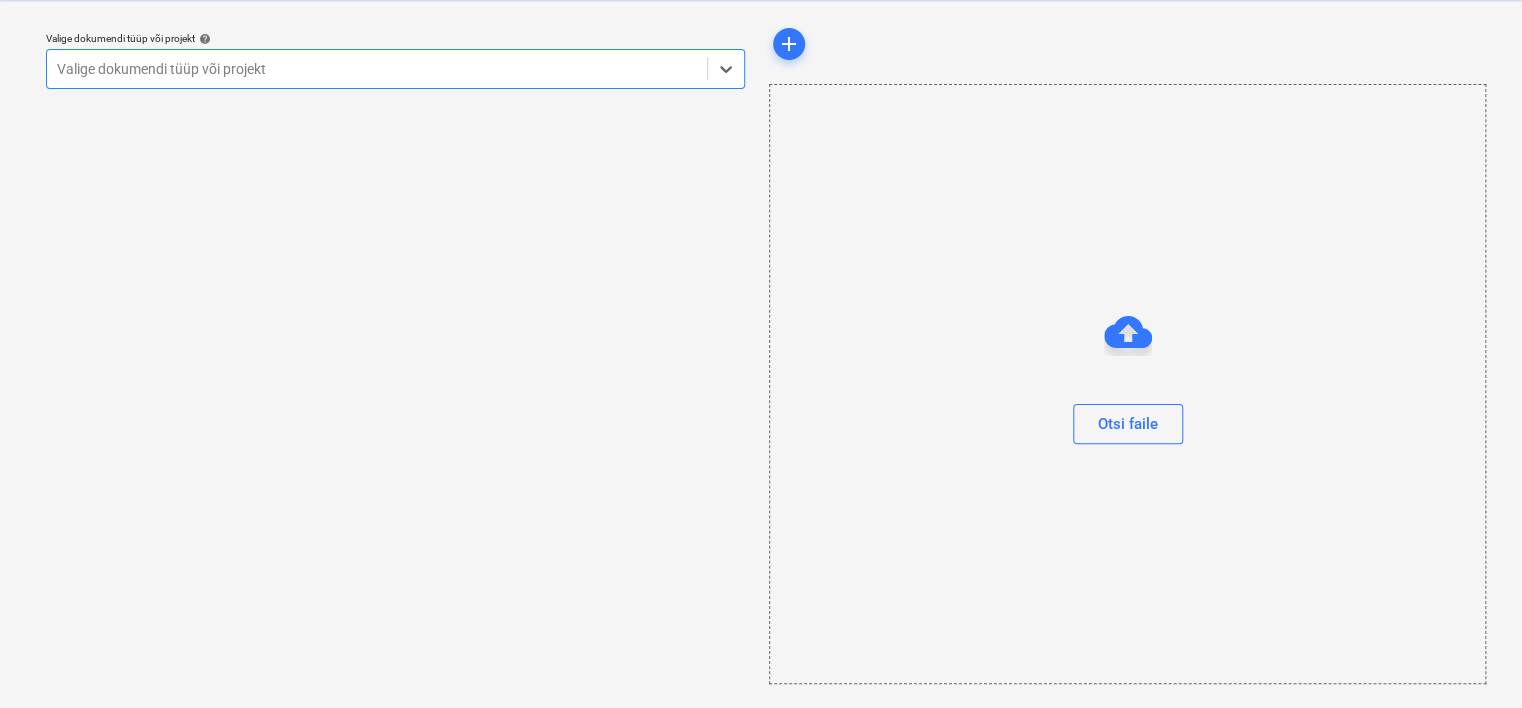 scroll, scrollTop: 51, scrollLeft: 0, axis: vertical 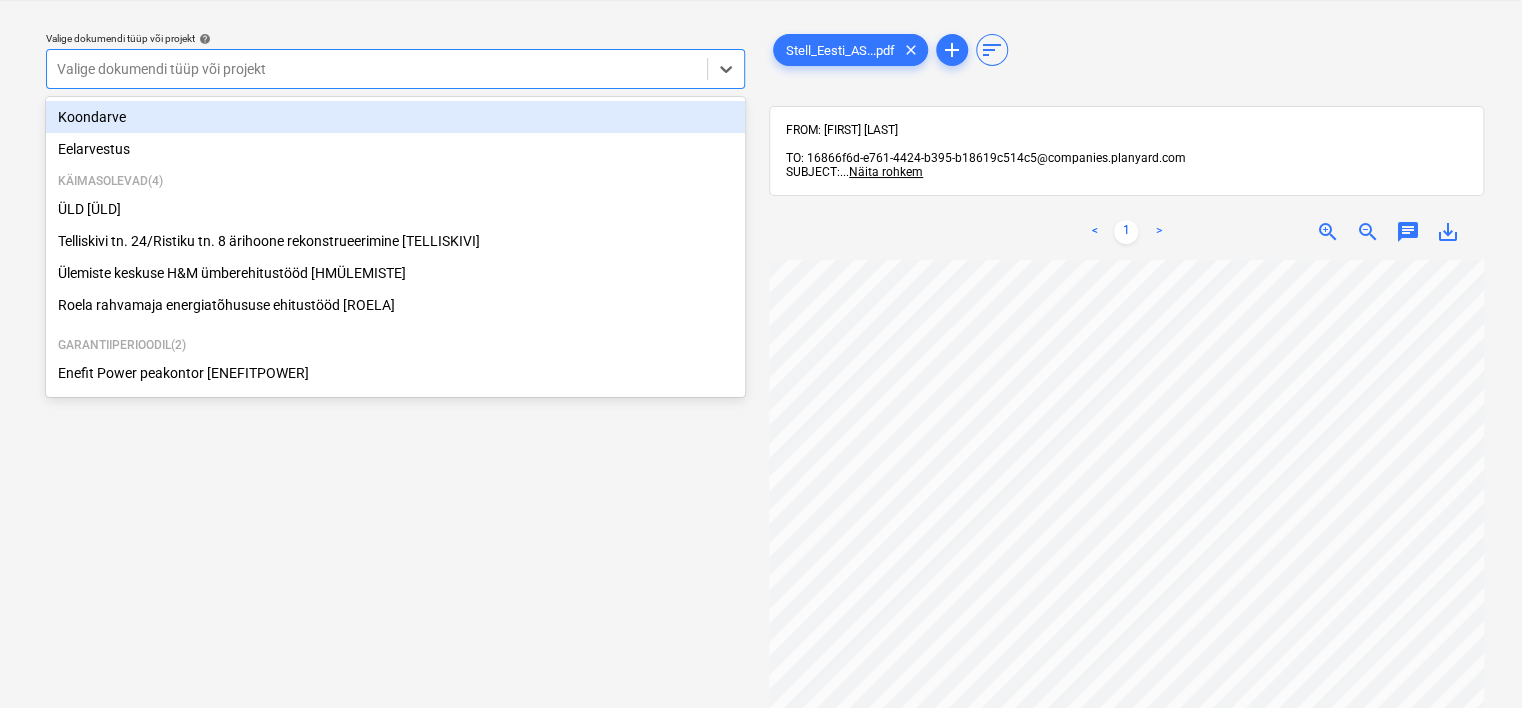 click at bounding box center (377, 69) 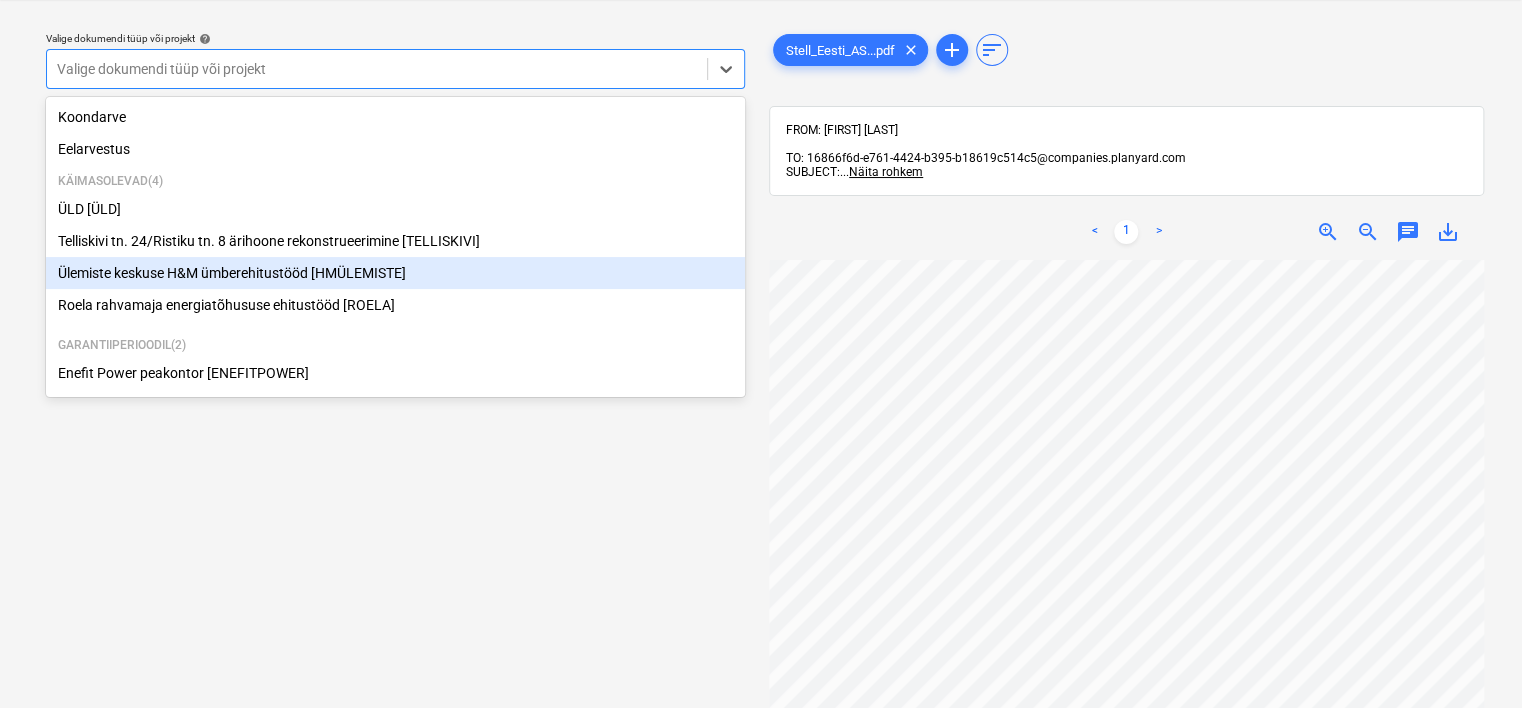 click on "Ülemiste keskuse H&M ümberehitustööd [HMÜLEMISTE]" at bounding box center (395, 273) 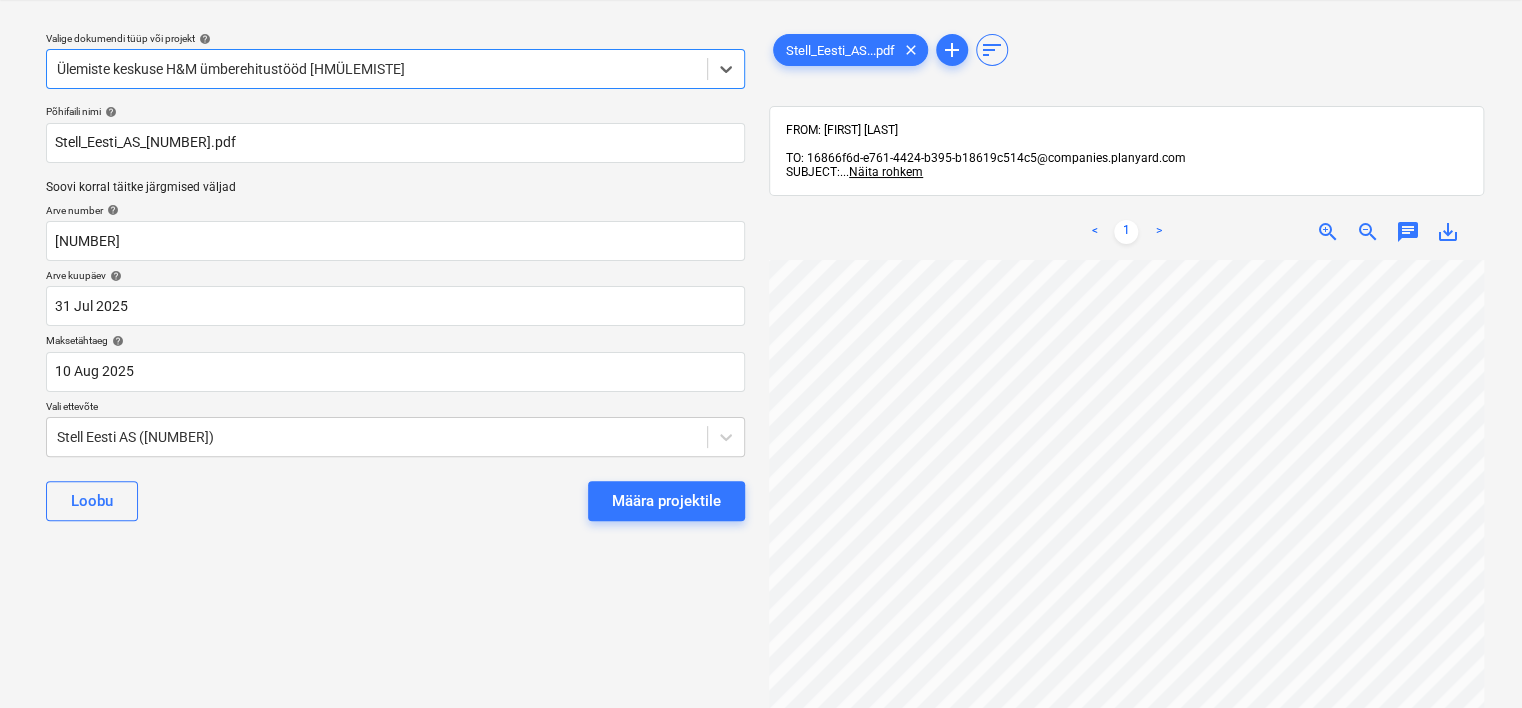scroll, scrollTop: 0, scrollLeft: 132, axis: horizontal 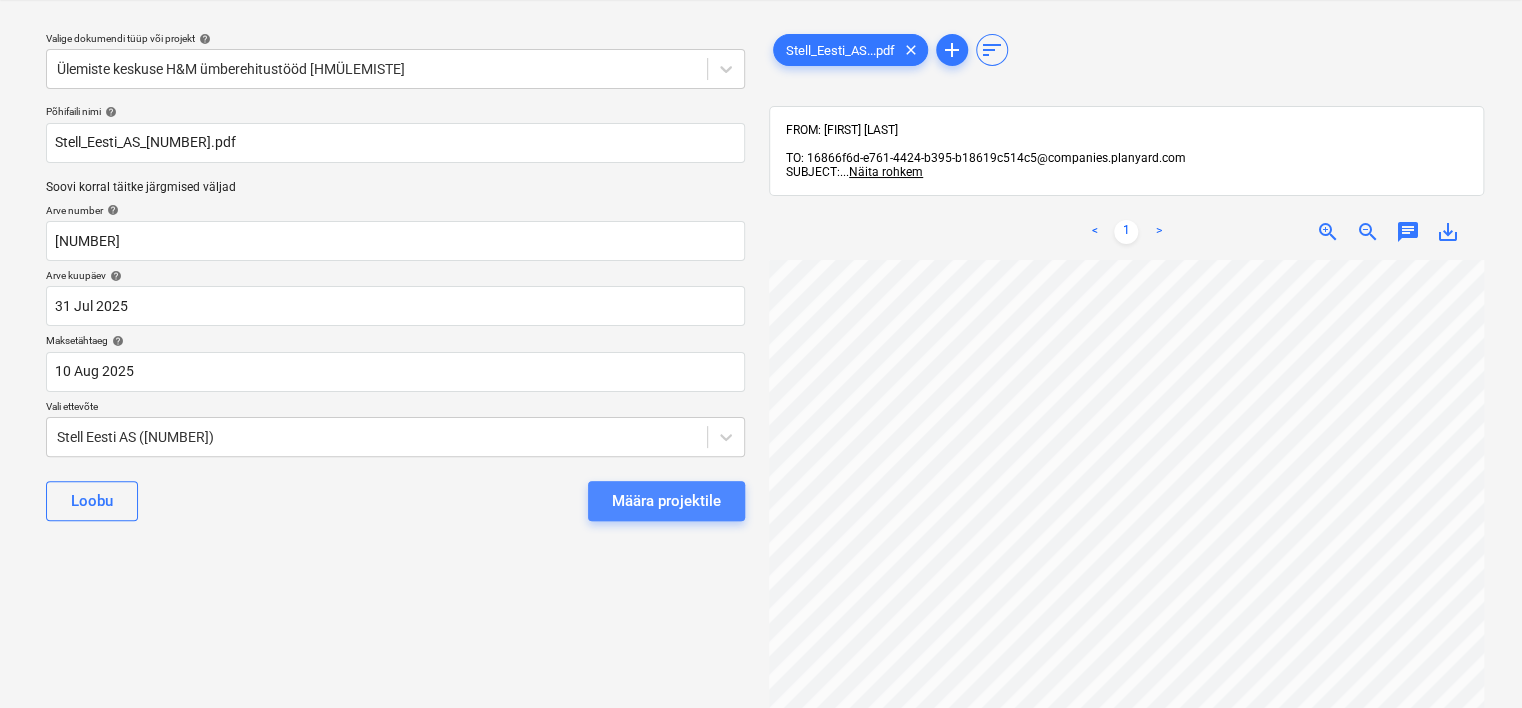 click on "Määra projektile" at bounding box center (666, 501) 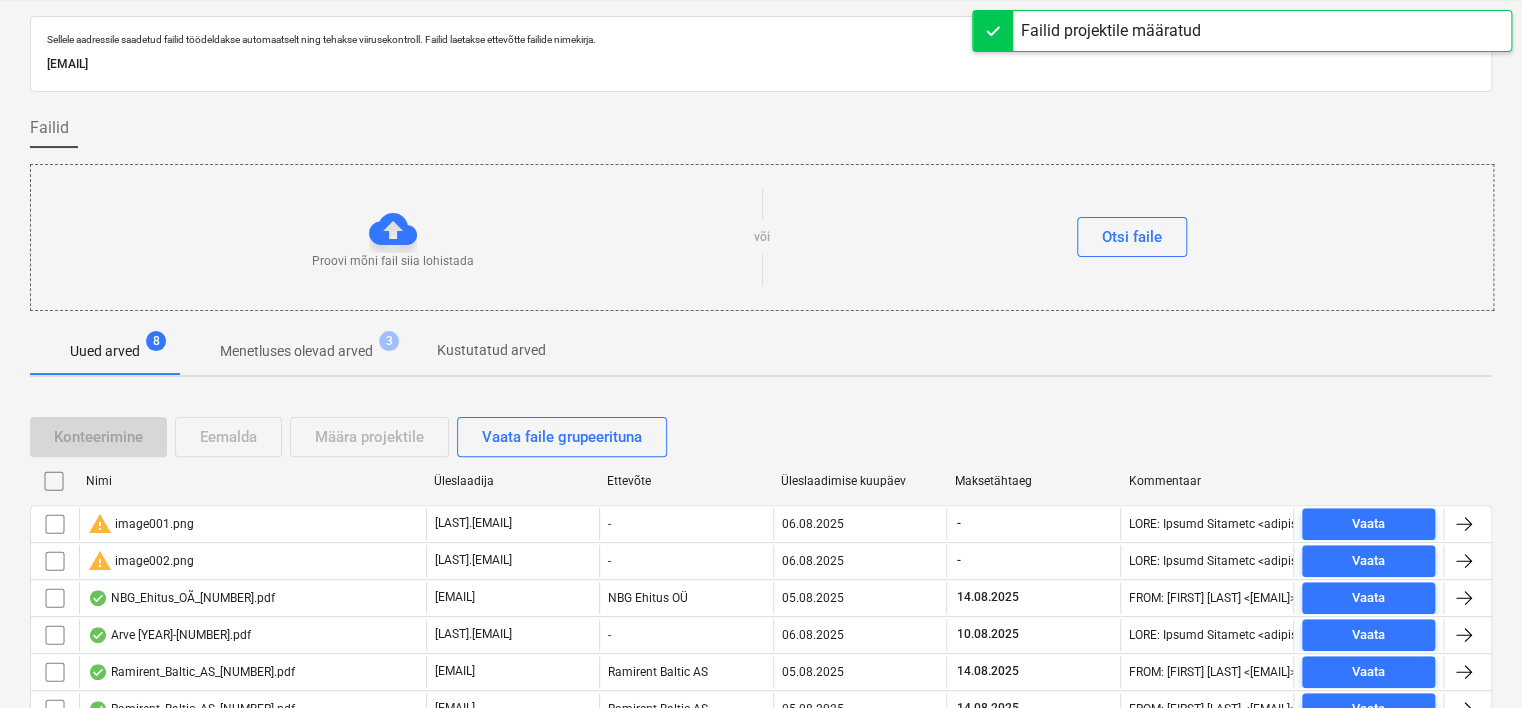 scroll, scrollTop: 213, scrollLeft: 0, axis: vertical 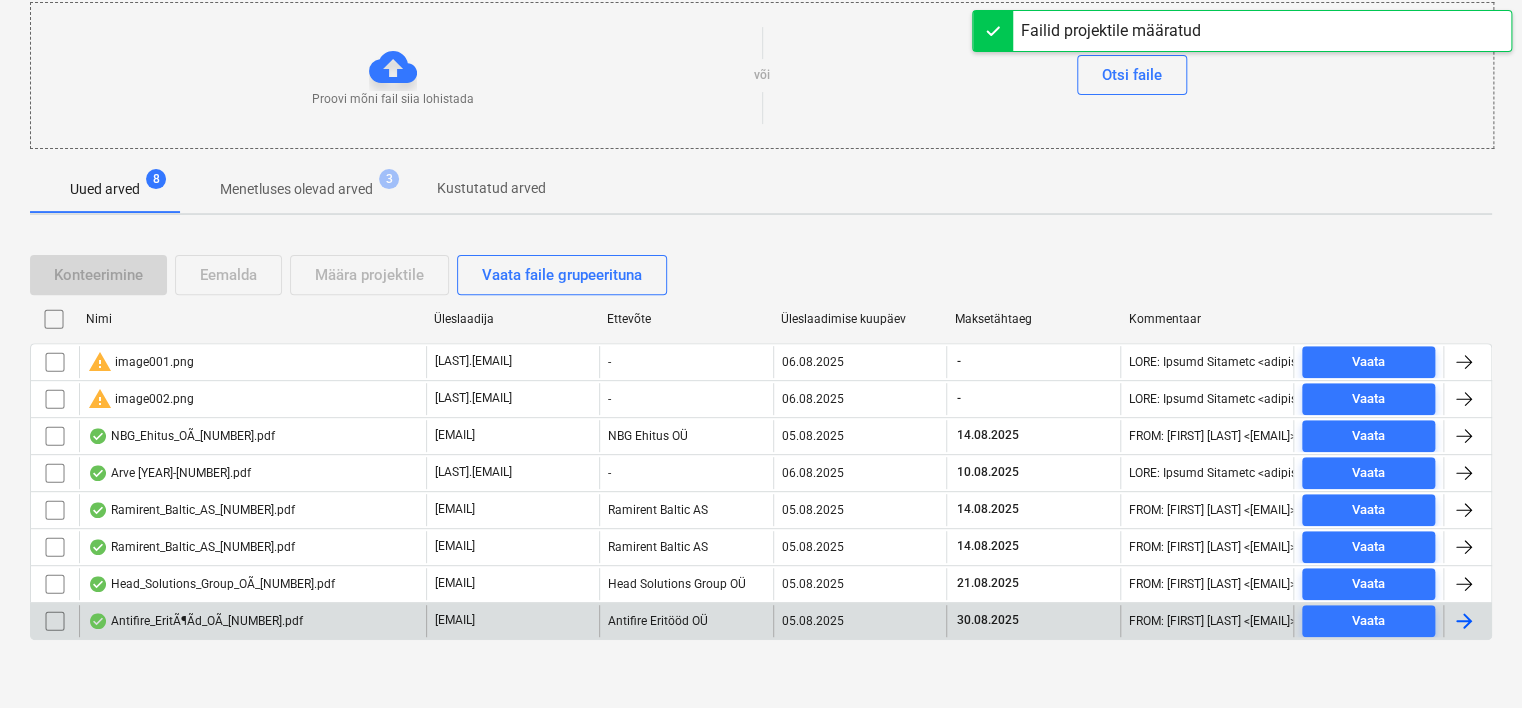 click on "Antifire_EritÃ¶Ãd_OÃ_[NUMBER].pdf" at bounding box center (195, 621) 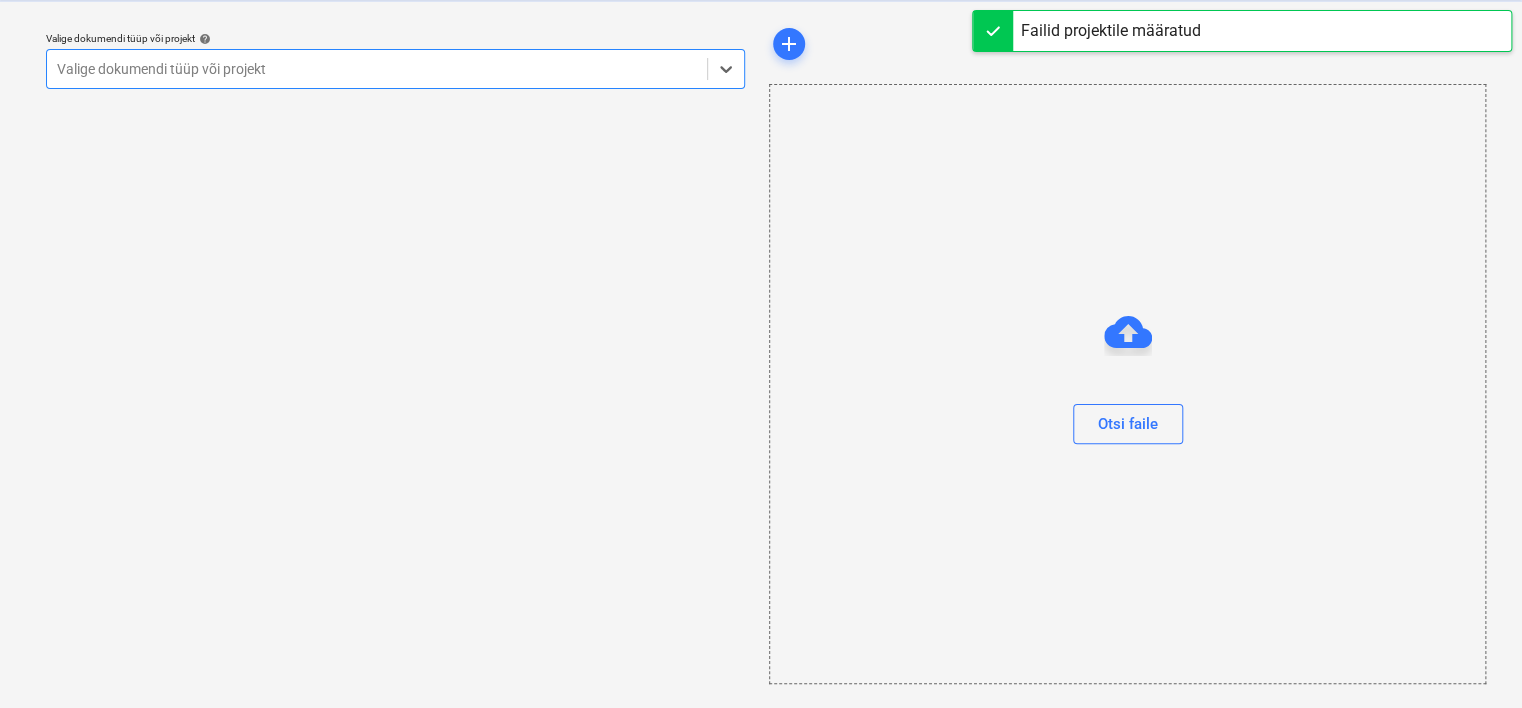 scroll, scrollTop: 51, scrollLeft: 0, axis: vertical 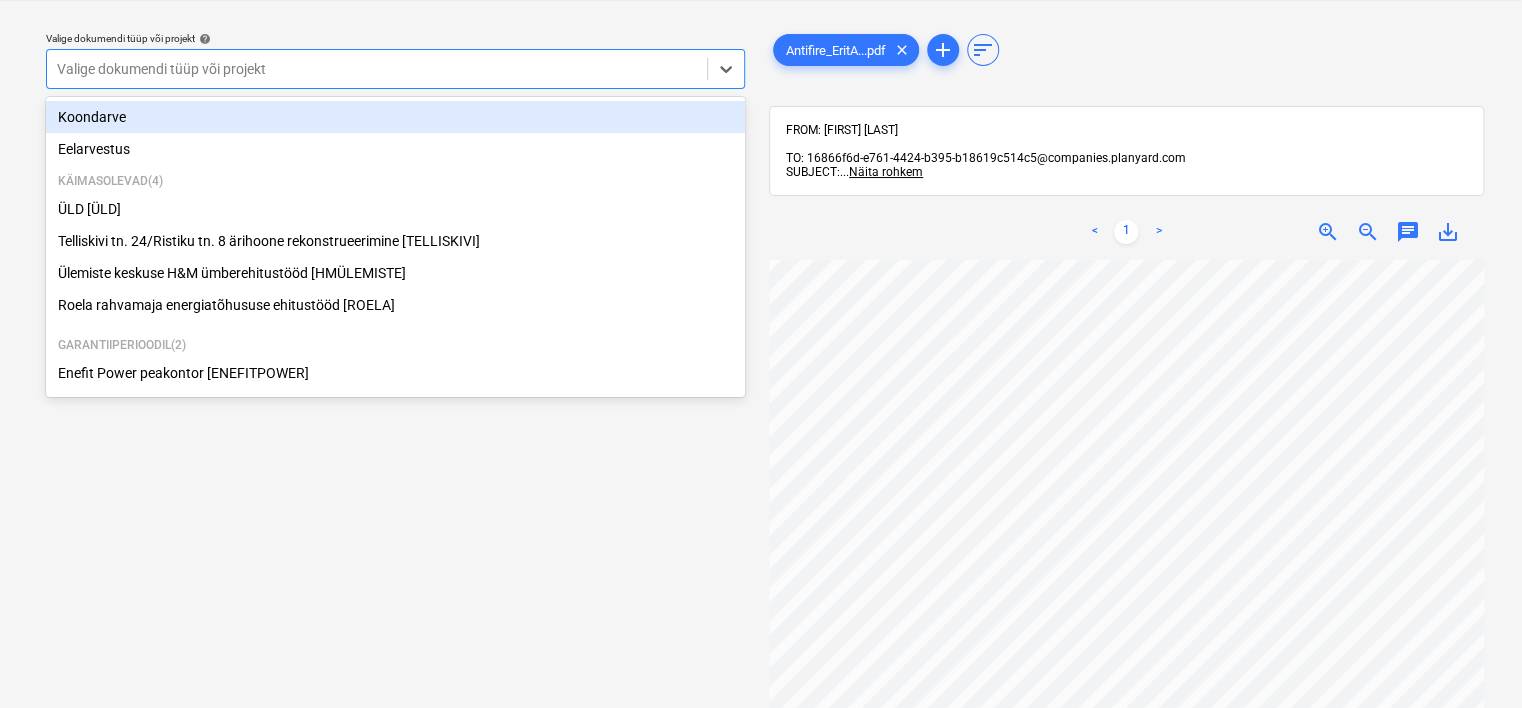 click at bounding box center (377, 69) 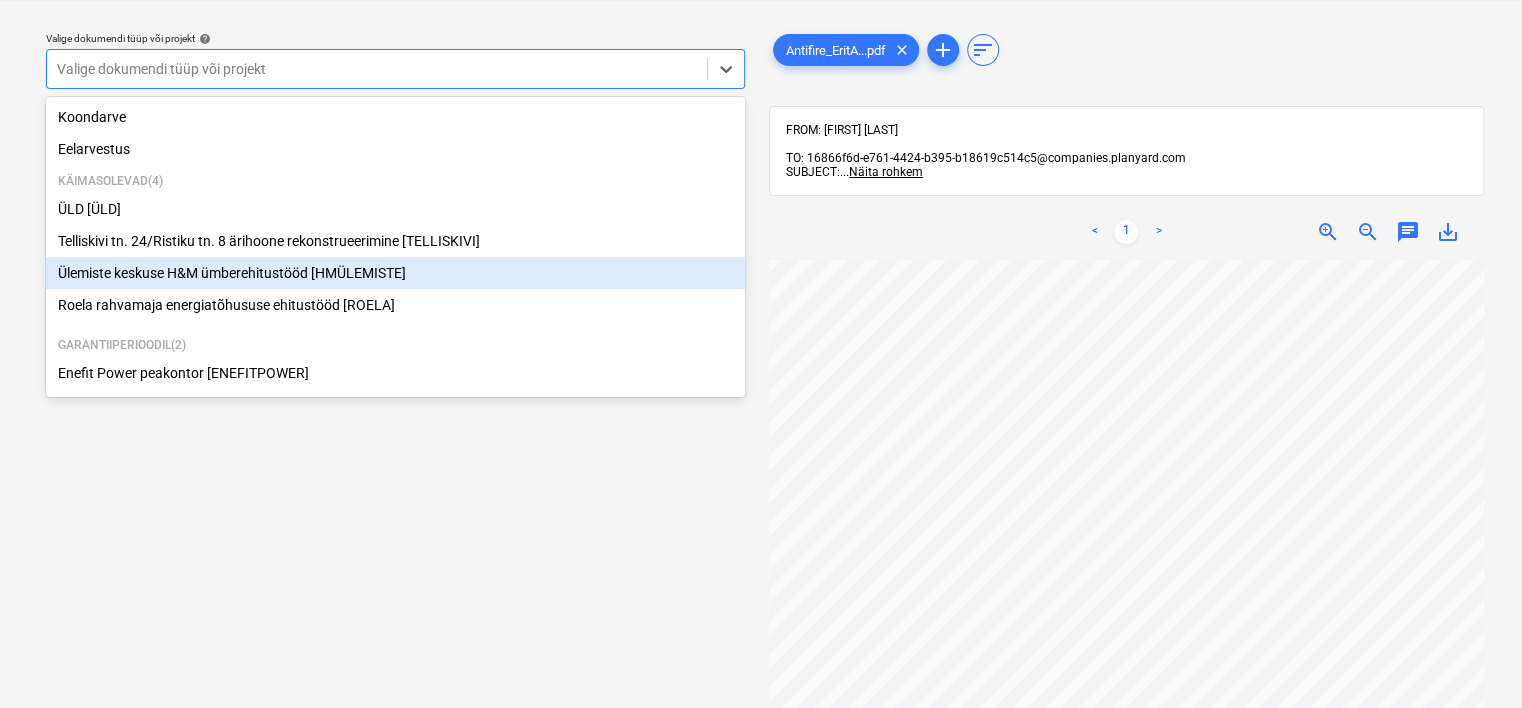click on "Ülemiste keskuse H&M ümberehitustööd [HMÜLEMISTE]" at bounding box center (395, 273) 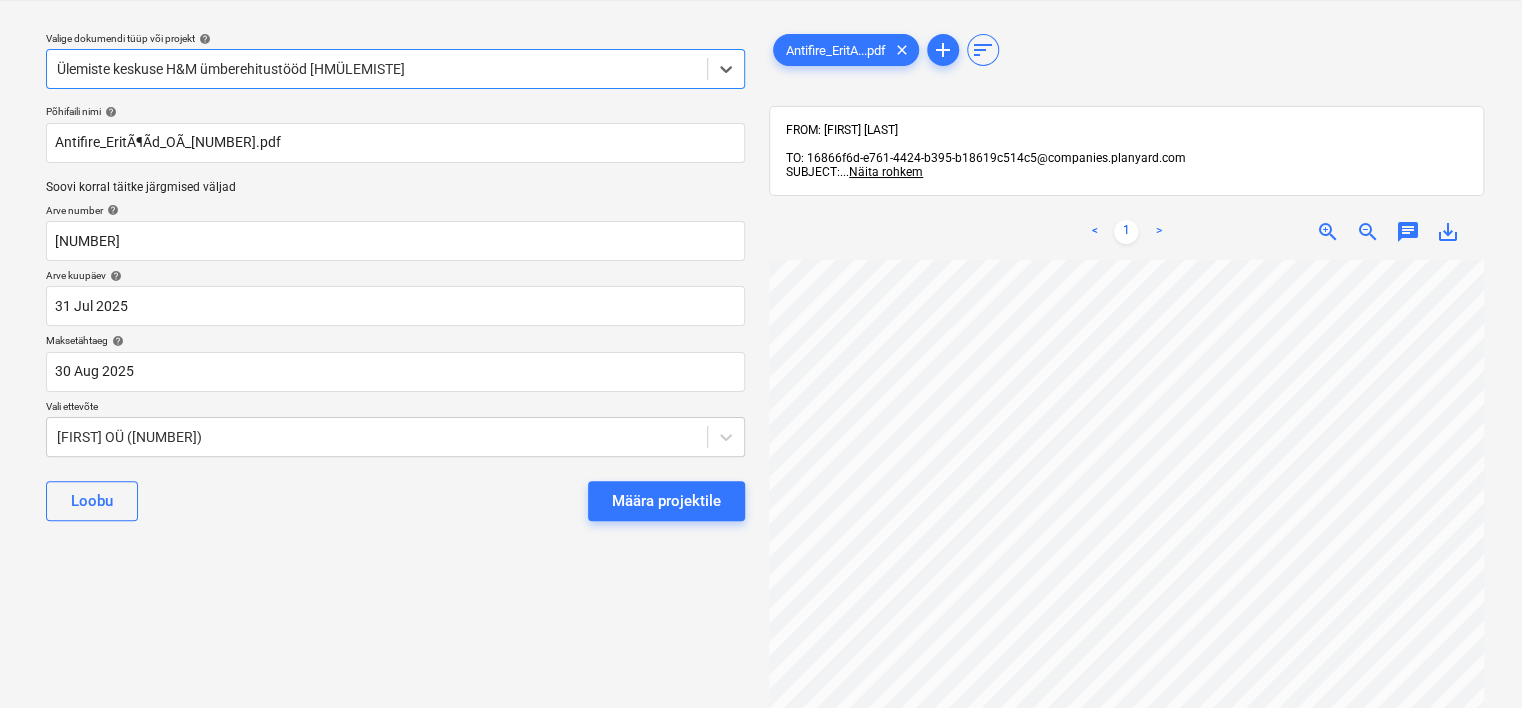 scroll, scrollTop: 625, scrollLeft: 0, axis: vertical 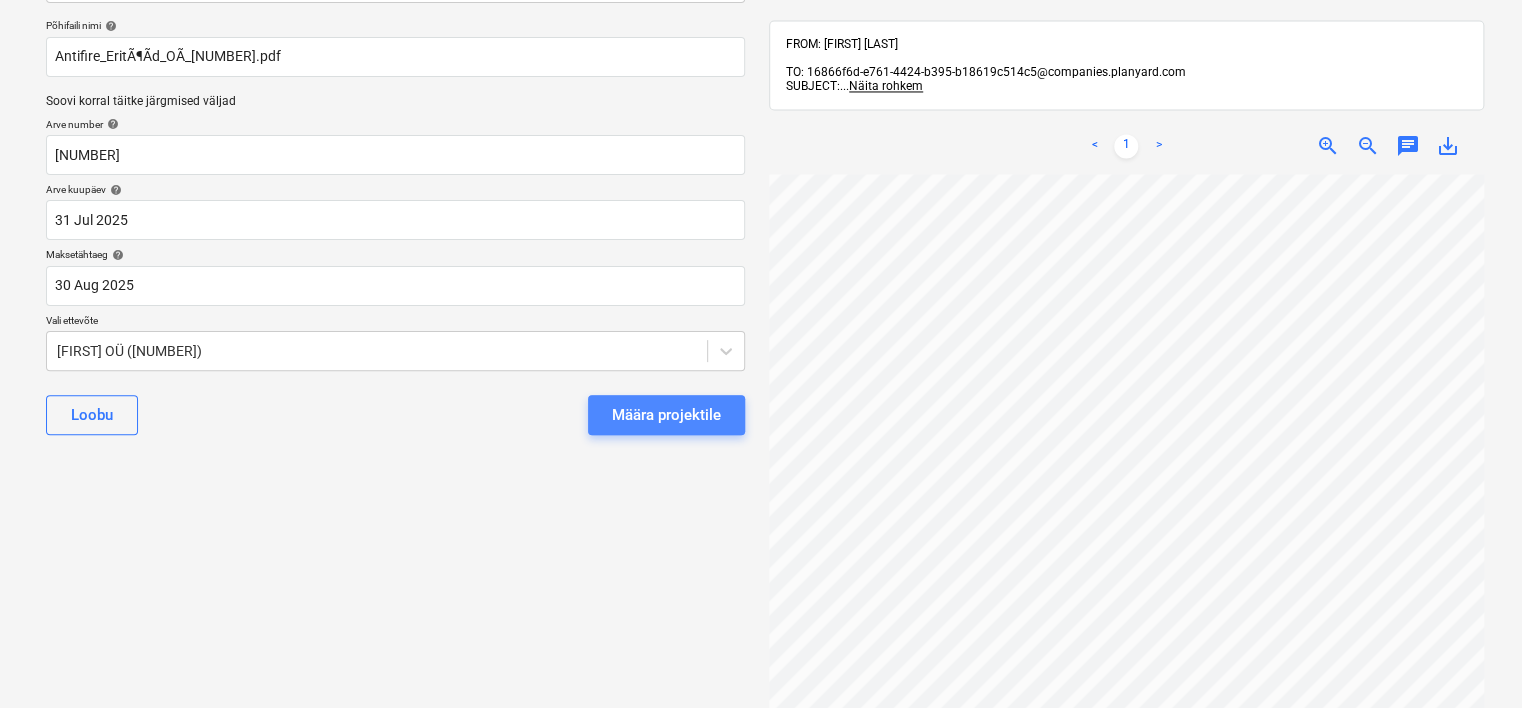click on "Määra projektile" at bounding box center [666, 415] 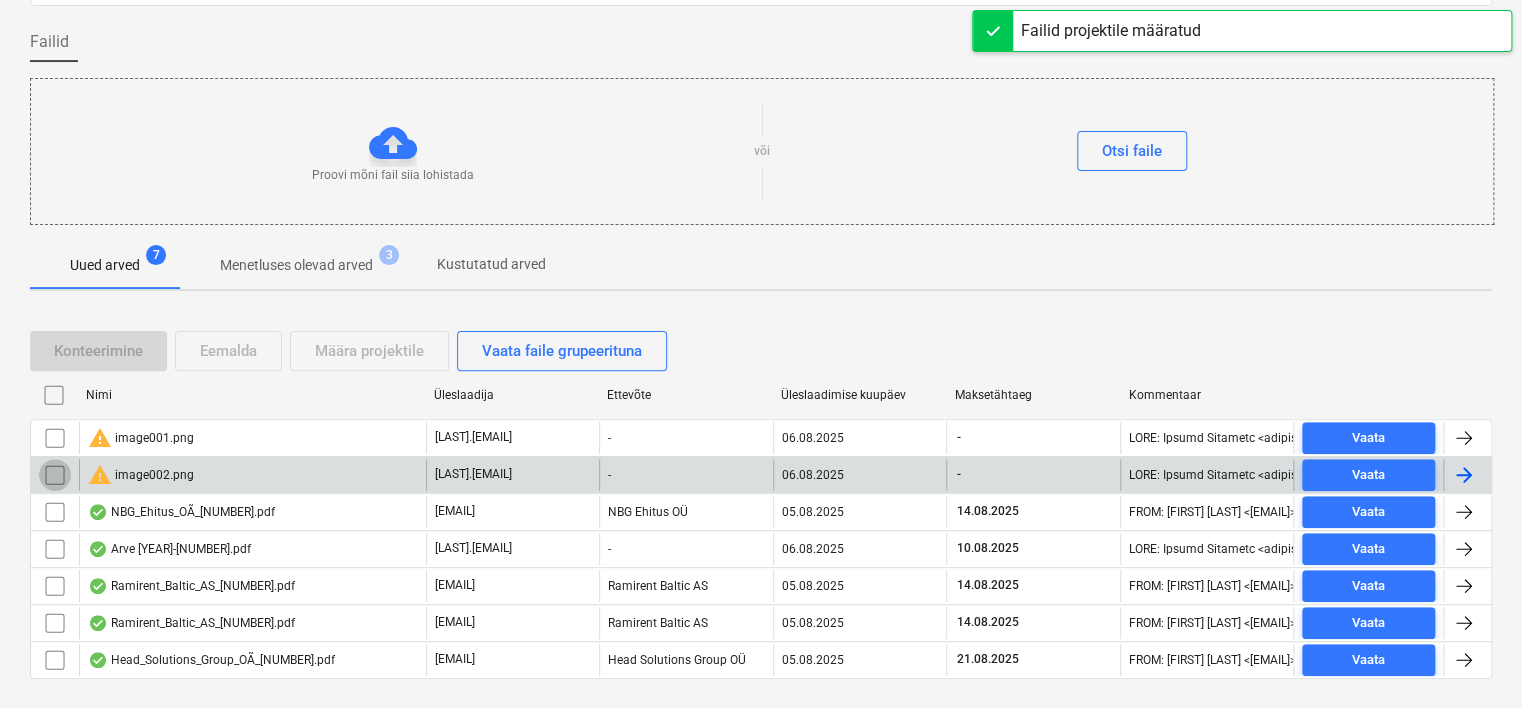 click at bounding box center [55, 475] 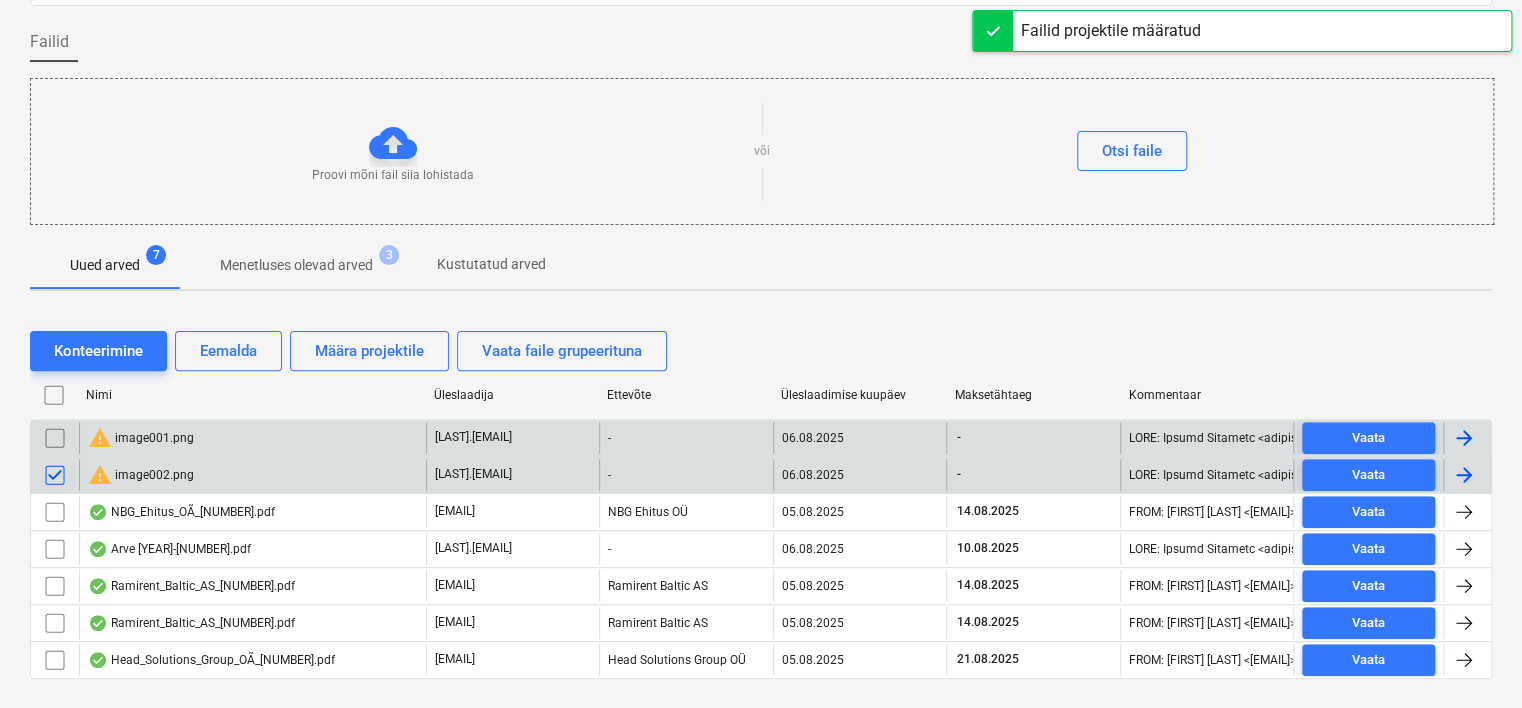 click at bounding box center [55, 438] 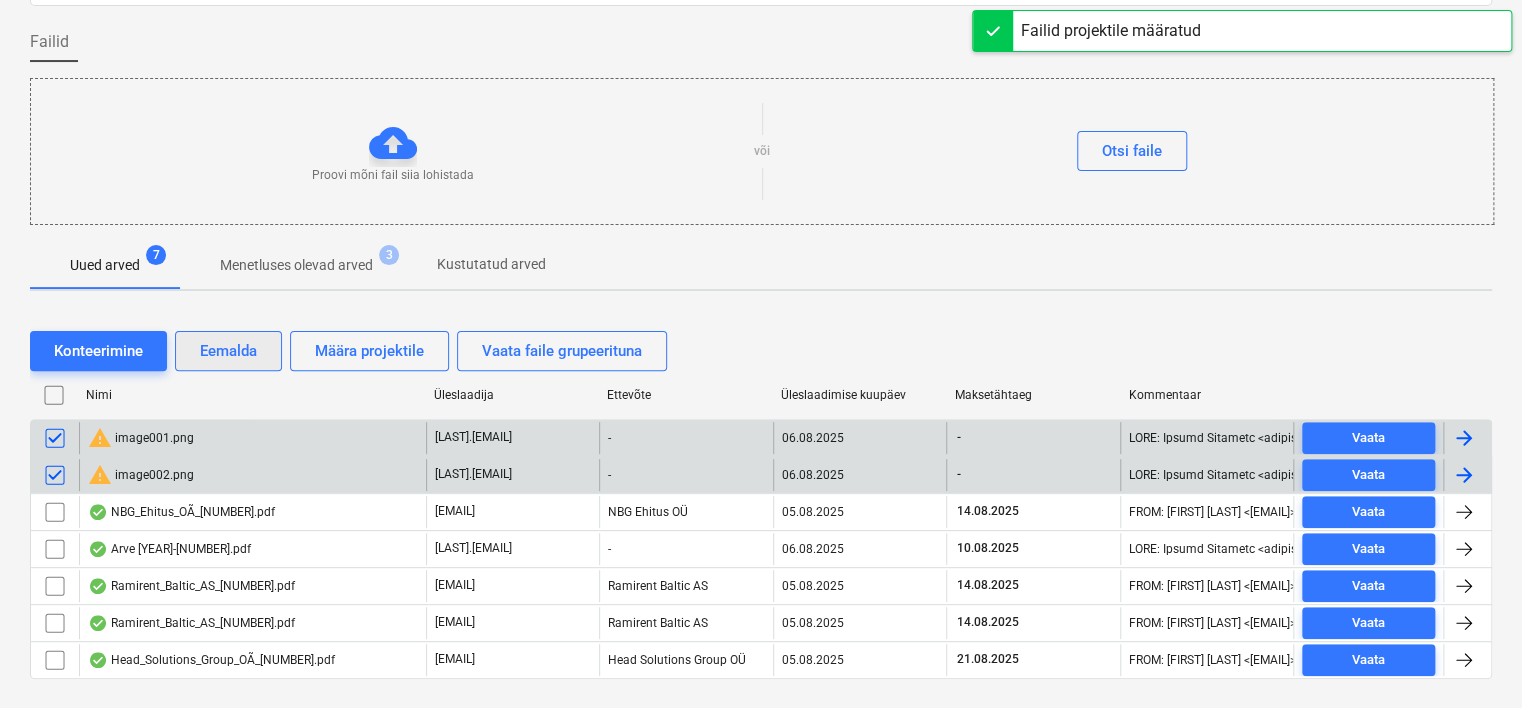 click on "Eemalda" at bounding box center [228, 351] 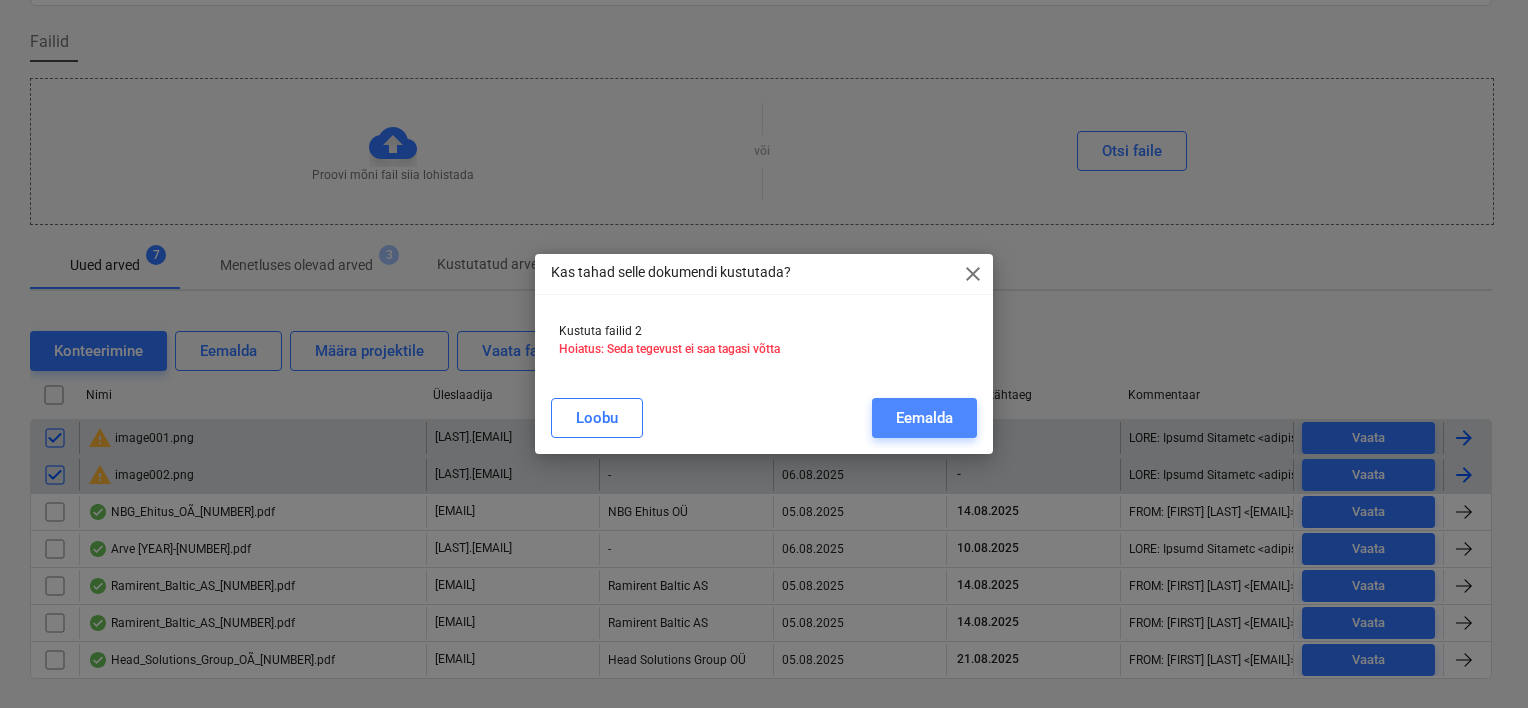 click on "Eemalda" at bounding box center (924, 418) 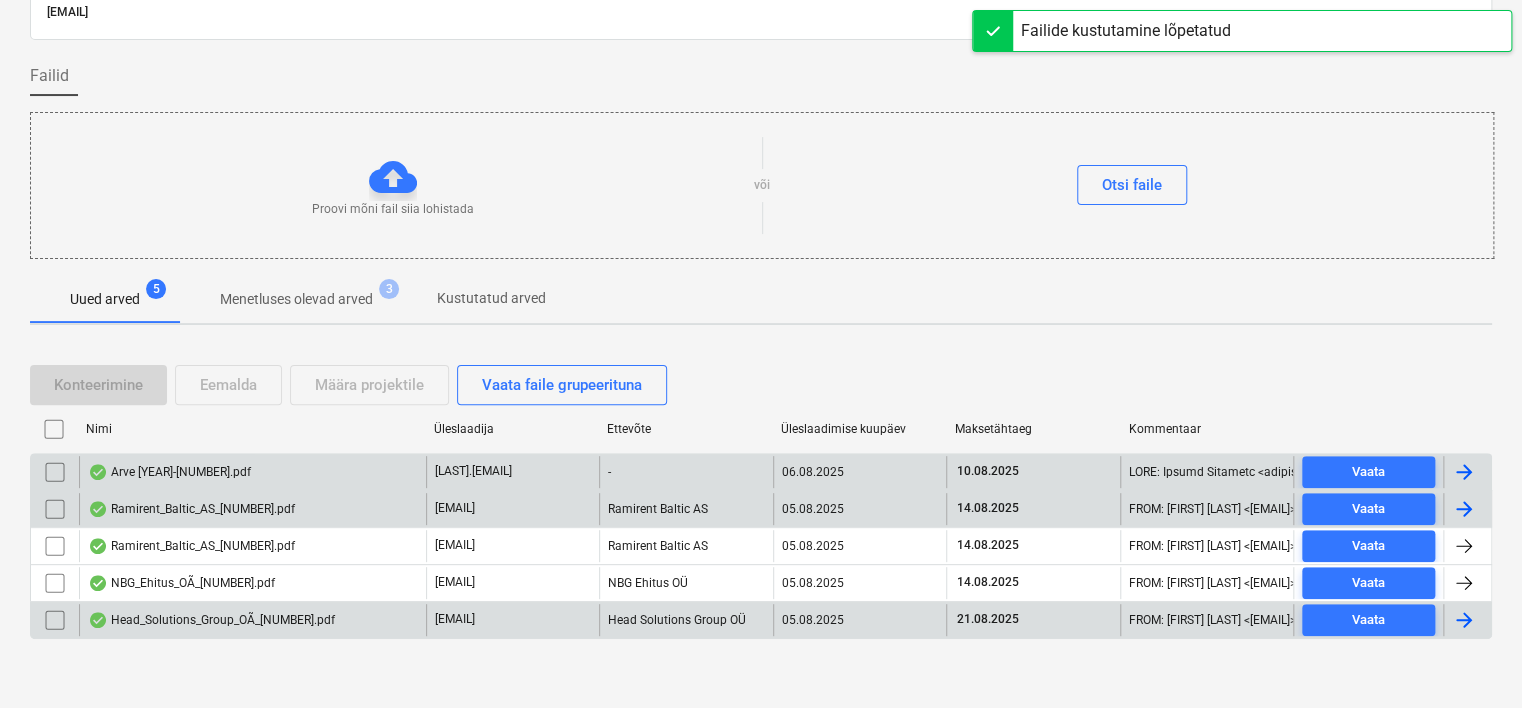 click on "Head_Solutions_Group_OÃ_[NUMBER].pdf" at bounding box center (211, 620) 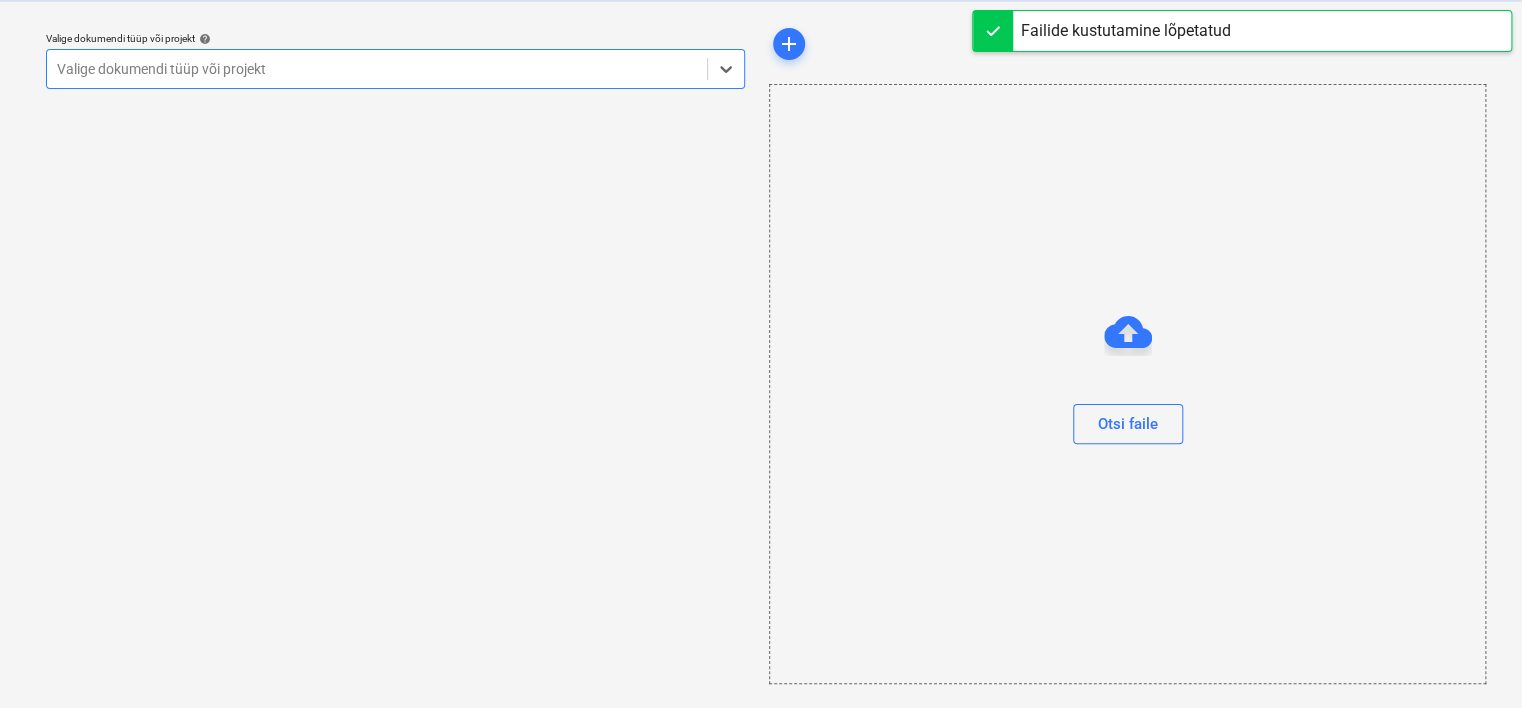 scroll, scrollTop: 51, scrollLeft: 0, axis: vertical 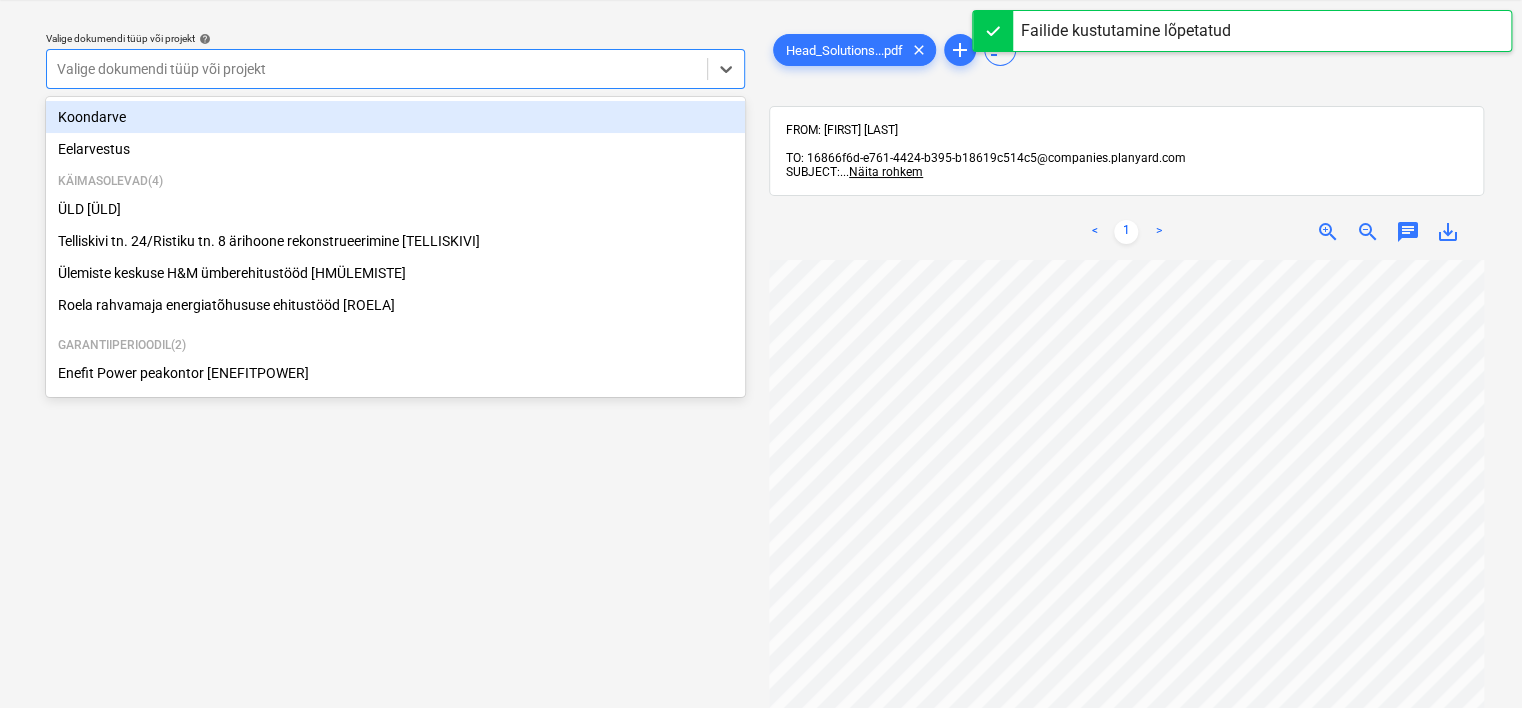 click at bounding box center [377, 69] 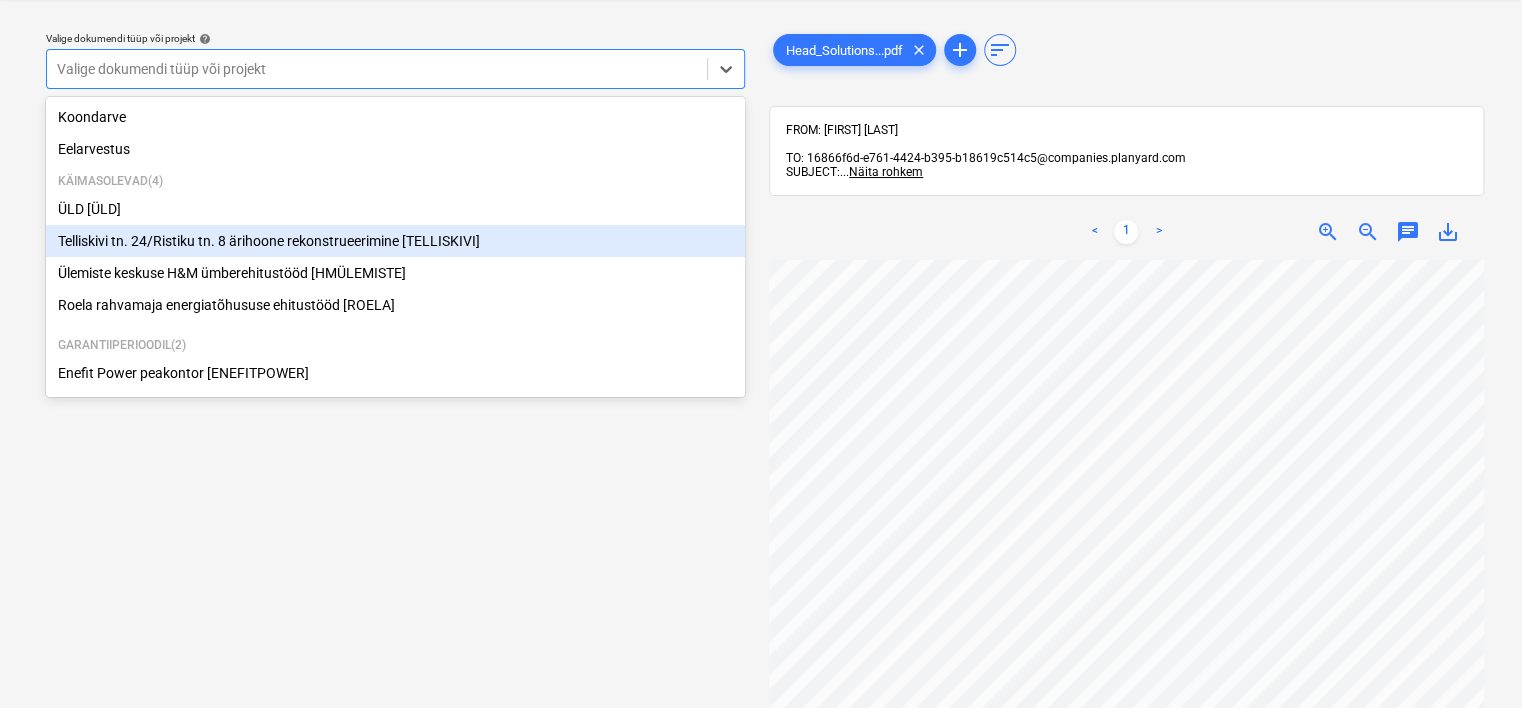 click on "Telliskivi tn. 24/Ristiku tn. 8 ärihoone rekonstrueerimine  [TELLISKIVI]" at bounding box center (395, 241) 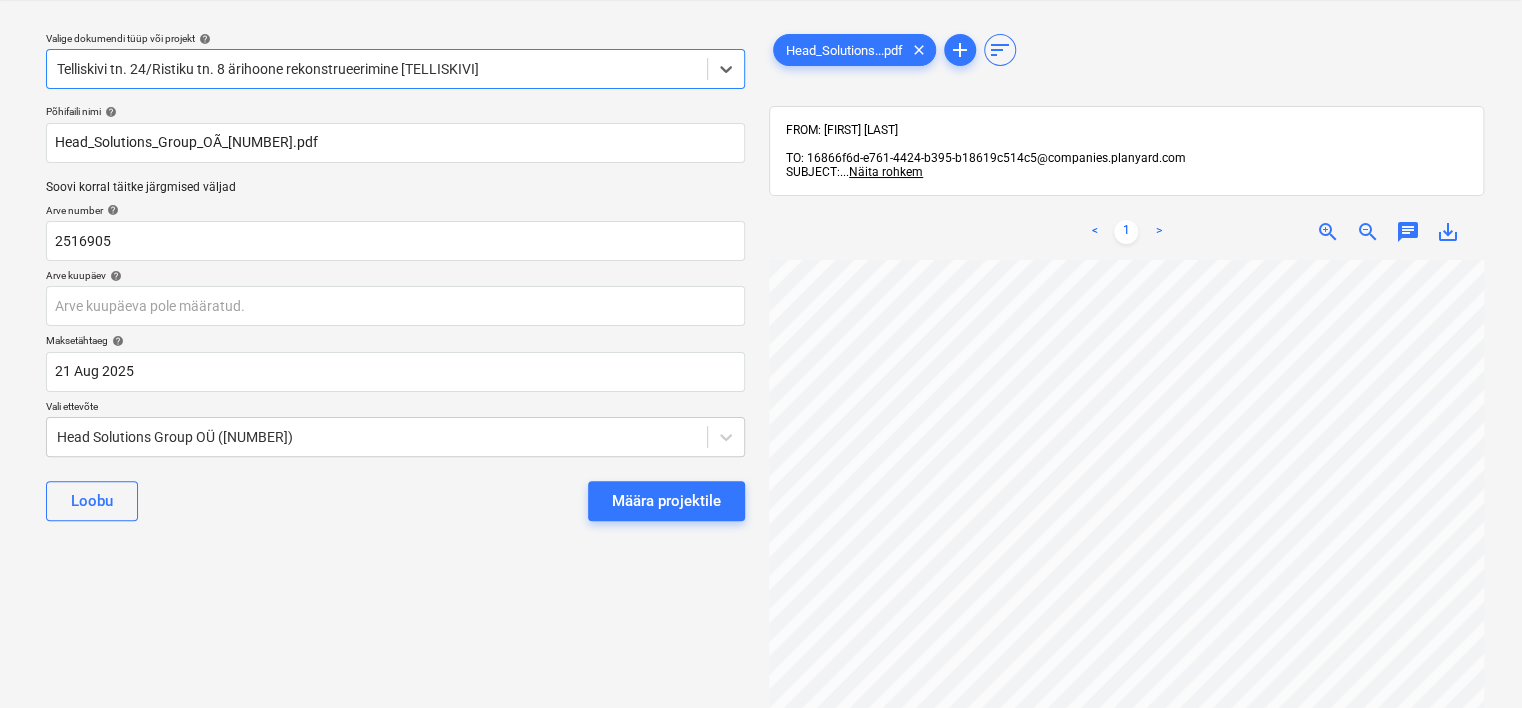 scroll, scrollTop: 0, scrollLeft: 188, axis: horizontal 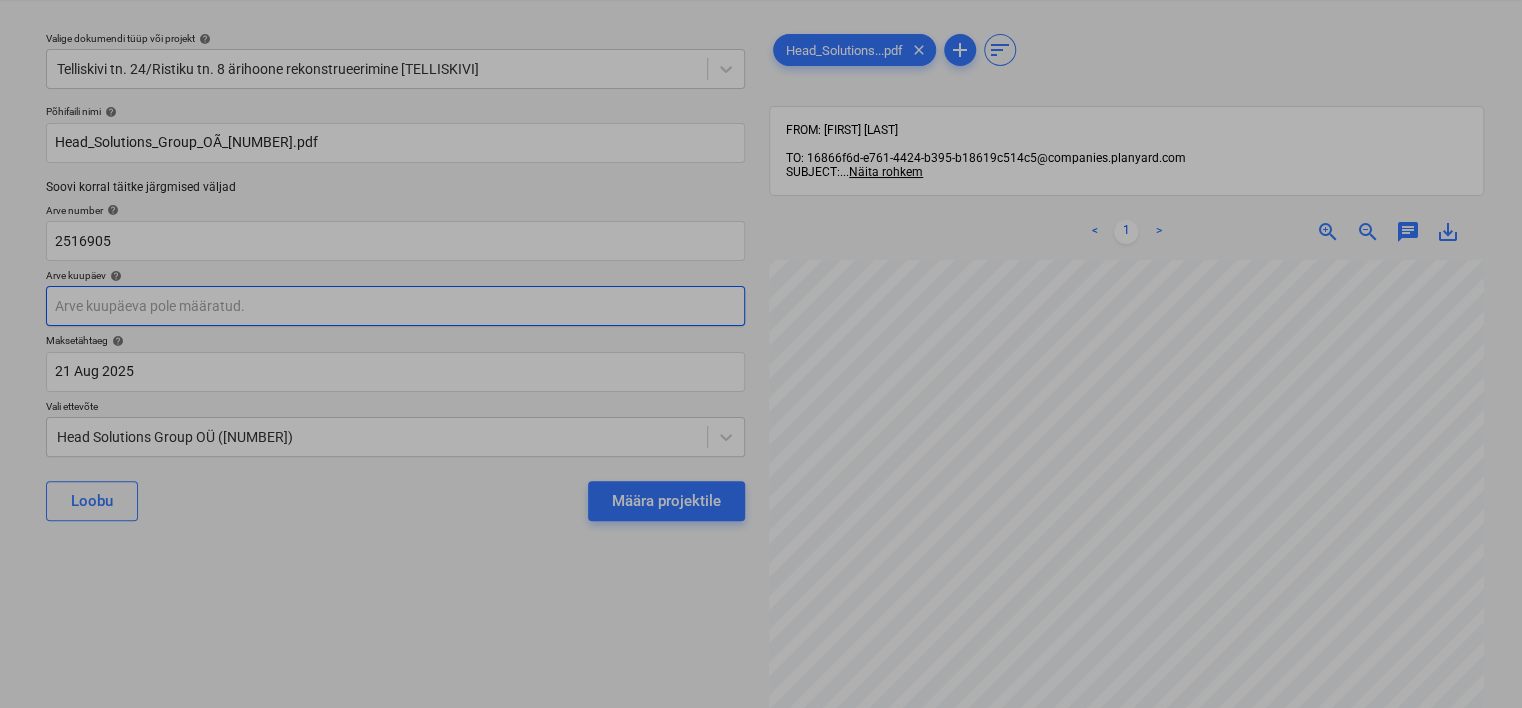 click on "Projektid Kontaktid Ettevõte Koondarved Postkast 8 format_size keyboard_arrow_down help search Otsi notifications 88 keyboard_arrow_down [LAST] keyboard_arrow_down Valige dokumendi tüüp või projekt help Telliskivi tn. 24/Ristiku tn. 8 ärihoone rekonstrueerimine  [TELLISKIVI]Põhifaili nimi help Head_Solutions_Group_OÃ_[NUMBER].pdf Soovi korral täitke järgmised väljad Arve number help [NUMBER] Arve kuupäev help Press the down arrow key to interact with the calendar and
select a date. Press the question mark key to get the keyboard shortcuts for changing dates. Maksetähtaeg help 21 Aug 2025 21.08.2025 Press the down arrow key to interact with the calendar and
select a date. Press the question mark key to get the keyboard shortcuts for changing dates. Vali ettevõte Head Solutions Group OÜ ([NUMBER])  Loobu Määra projektile Head_Solutions...pdf clear add sort FROM: [FIRST] [LAST]  TO: [EMAIL]
SUBJECT:  ...  Näita rohkem ...  < 1 >" at bounding box center [761, 303] 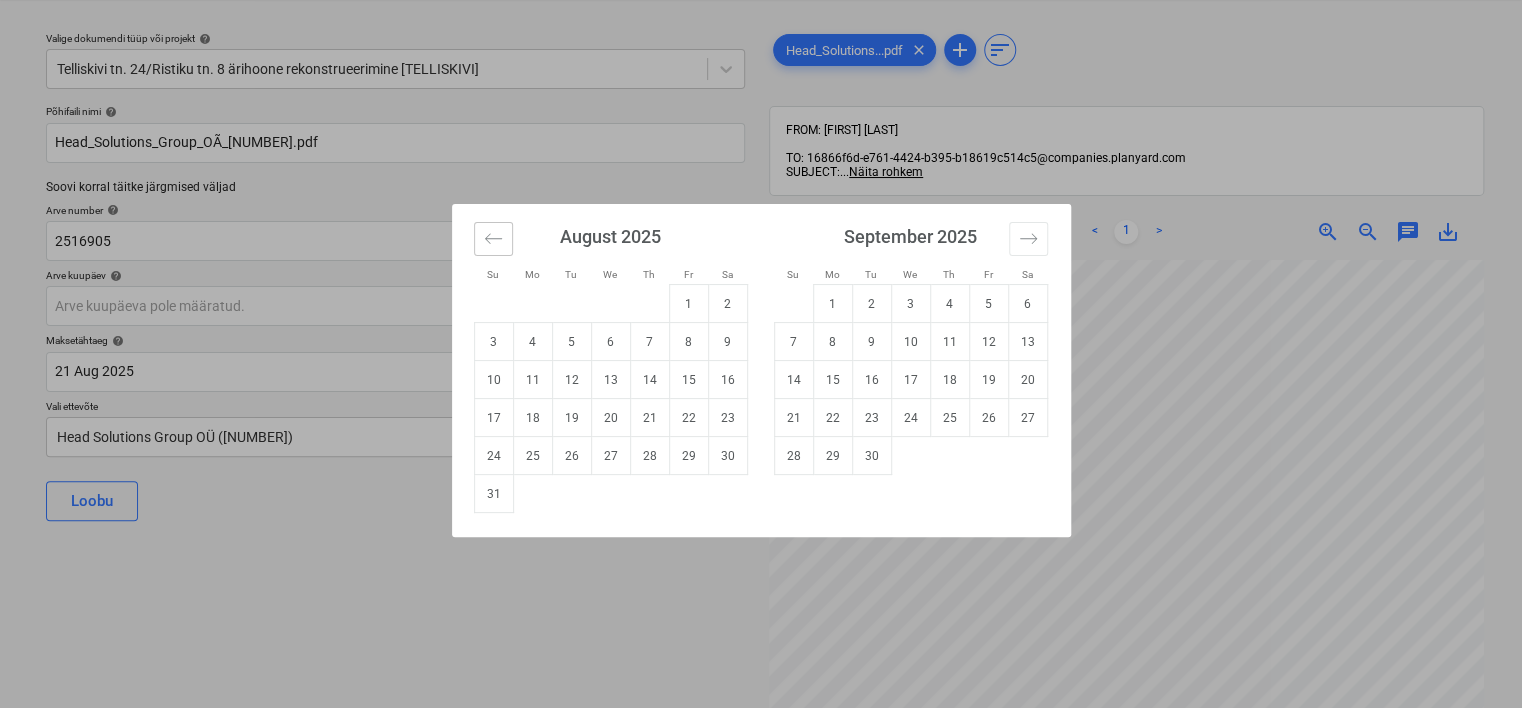 click 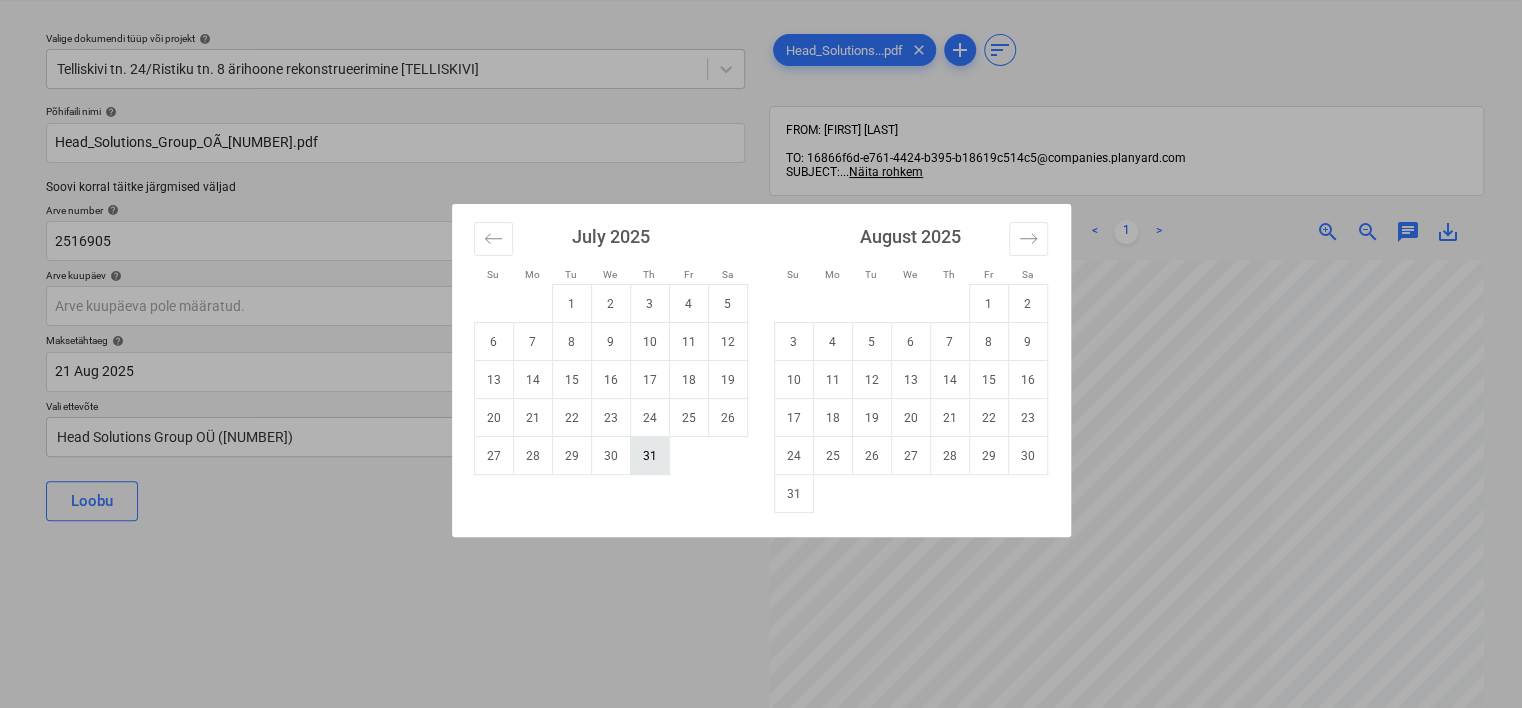 click on "31" at bounding box center [649, 456] 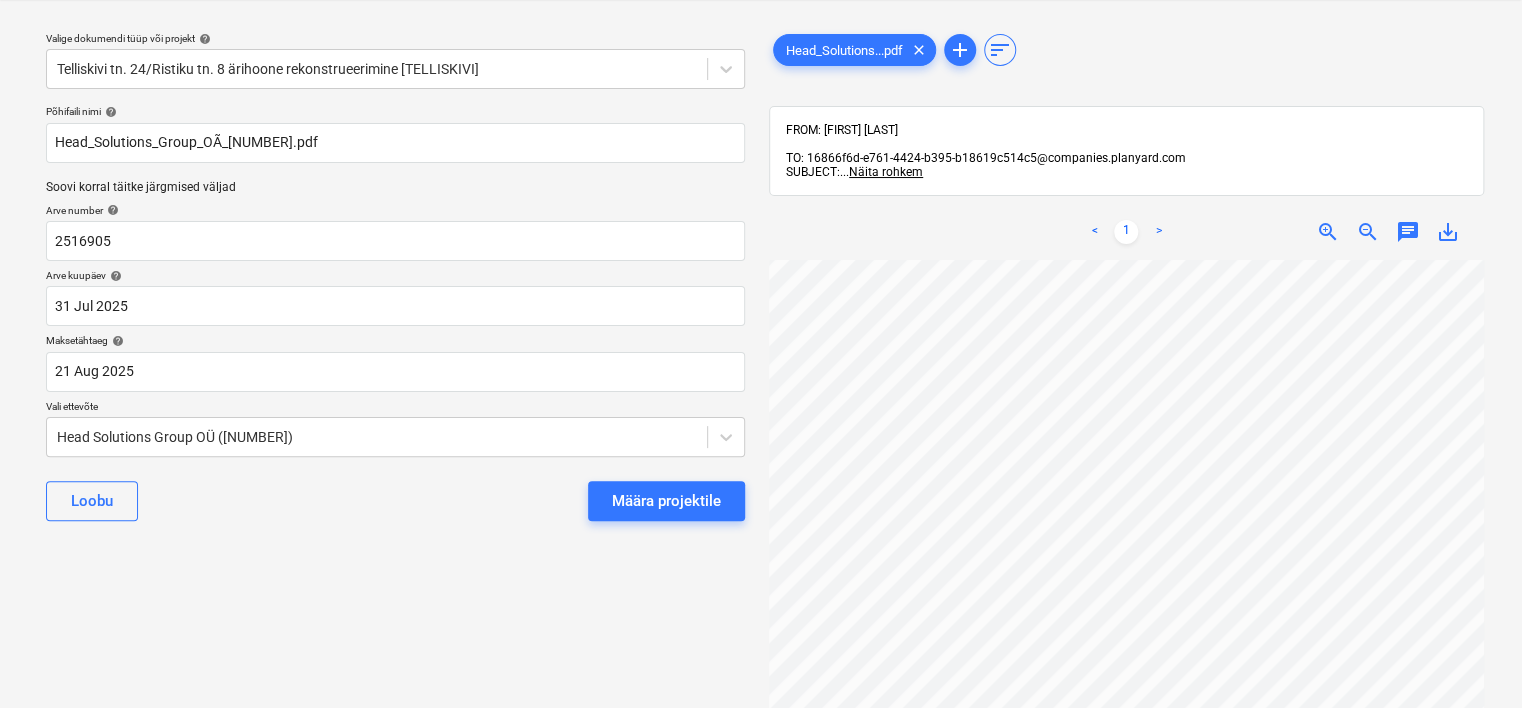 scroll, scrollTop: 625, scrollLeft: 188, axis: both 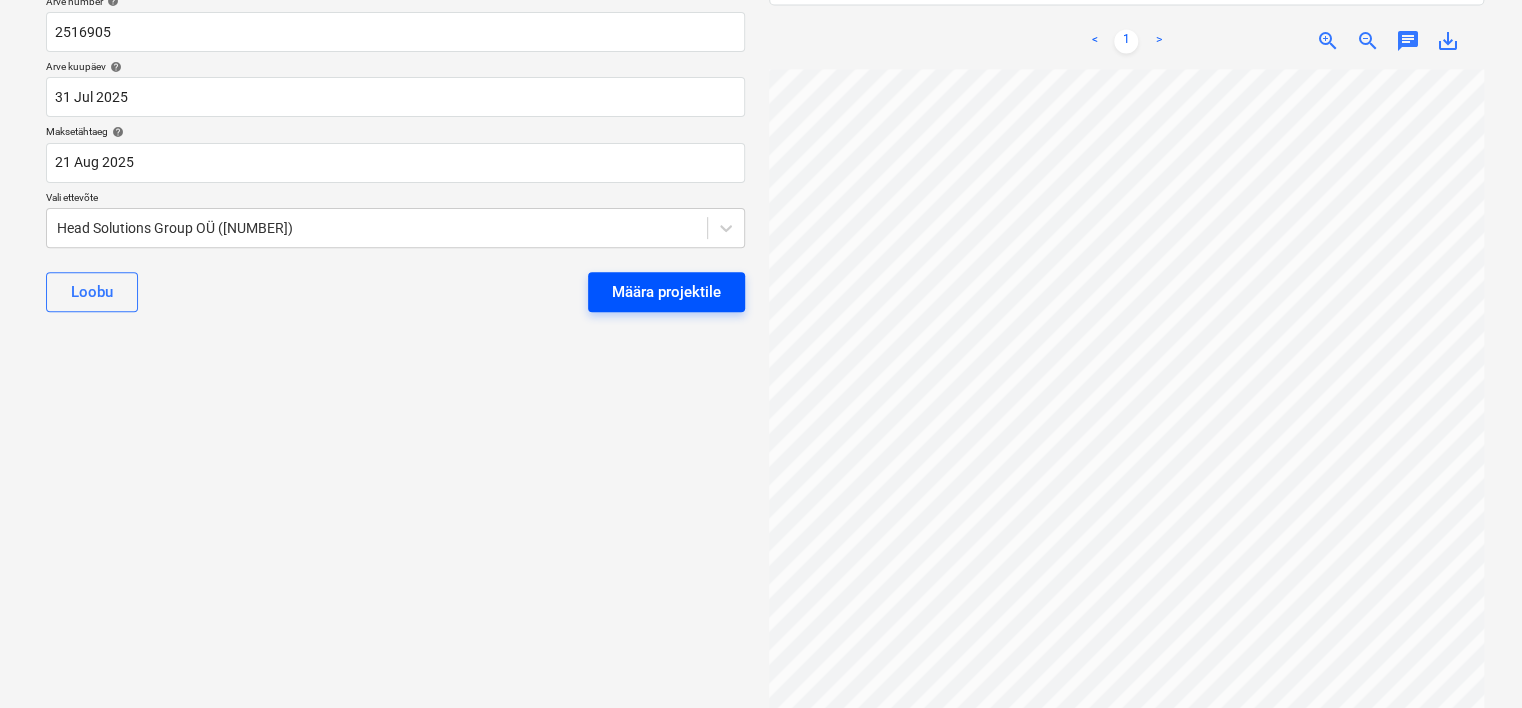 click on "Määra projektile" at bounding box center (666, 292) 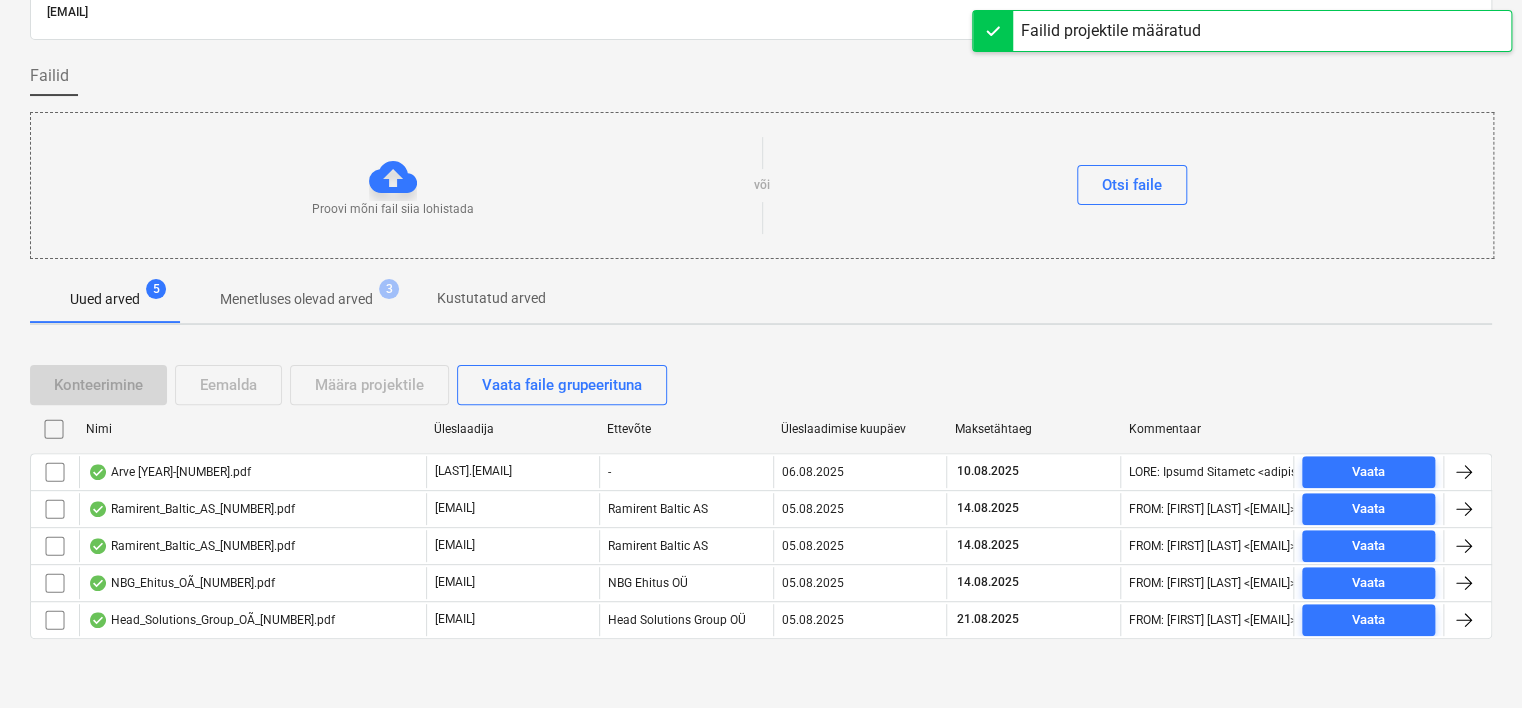 scroll, scrollTop: 66, scrollLeft: 0, axis: vertical 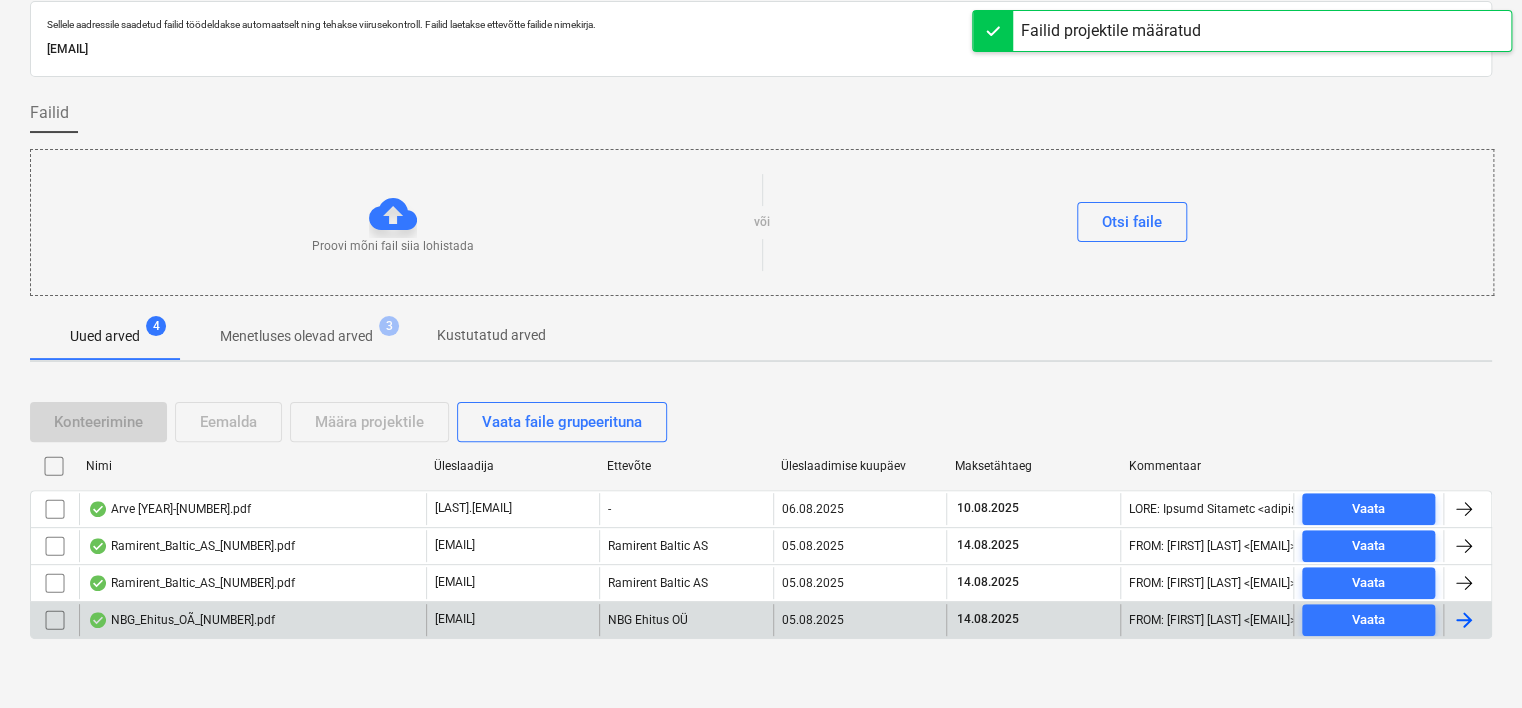 click on "NBG_Ehitus_OÃ_[NUMBER].pdf" at bounding box center (181, 620) 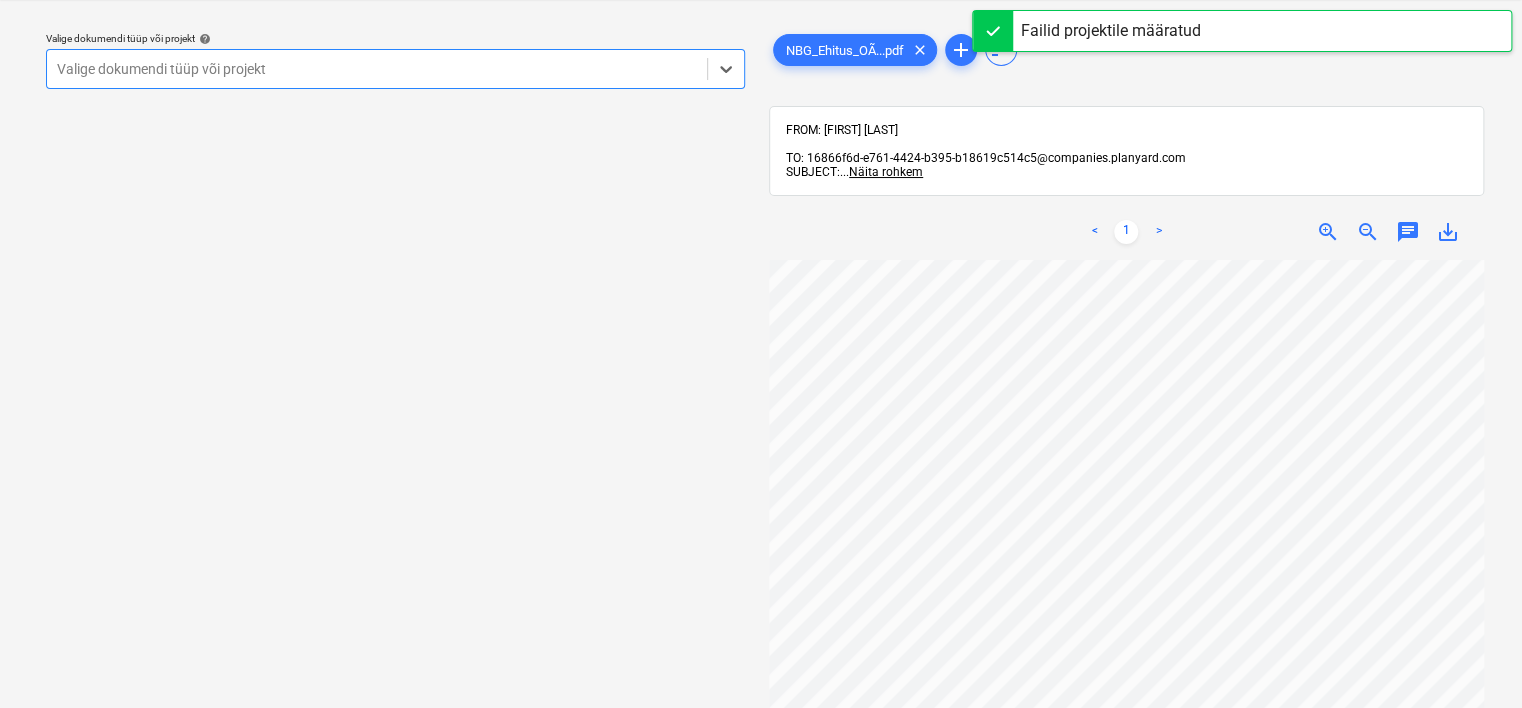 click at bounding box center [377, 69] 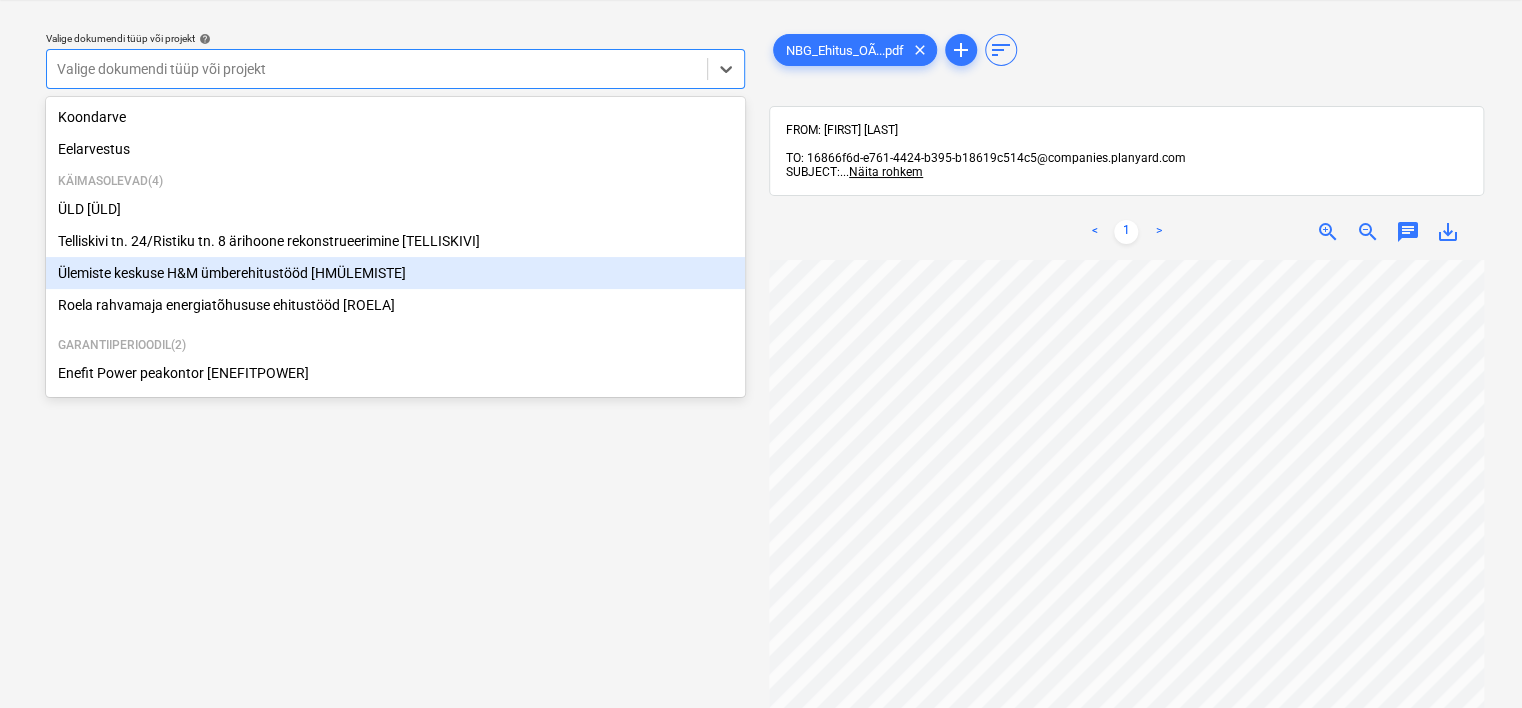 click on "Ülemiste keskuse H&M ümberehitustööd [HMÜLEMISTE]" at bounding box center (395, 273) 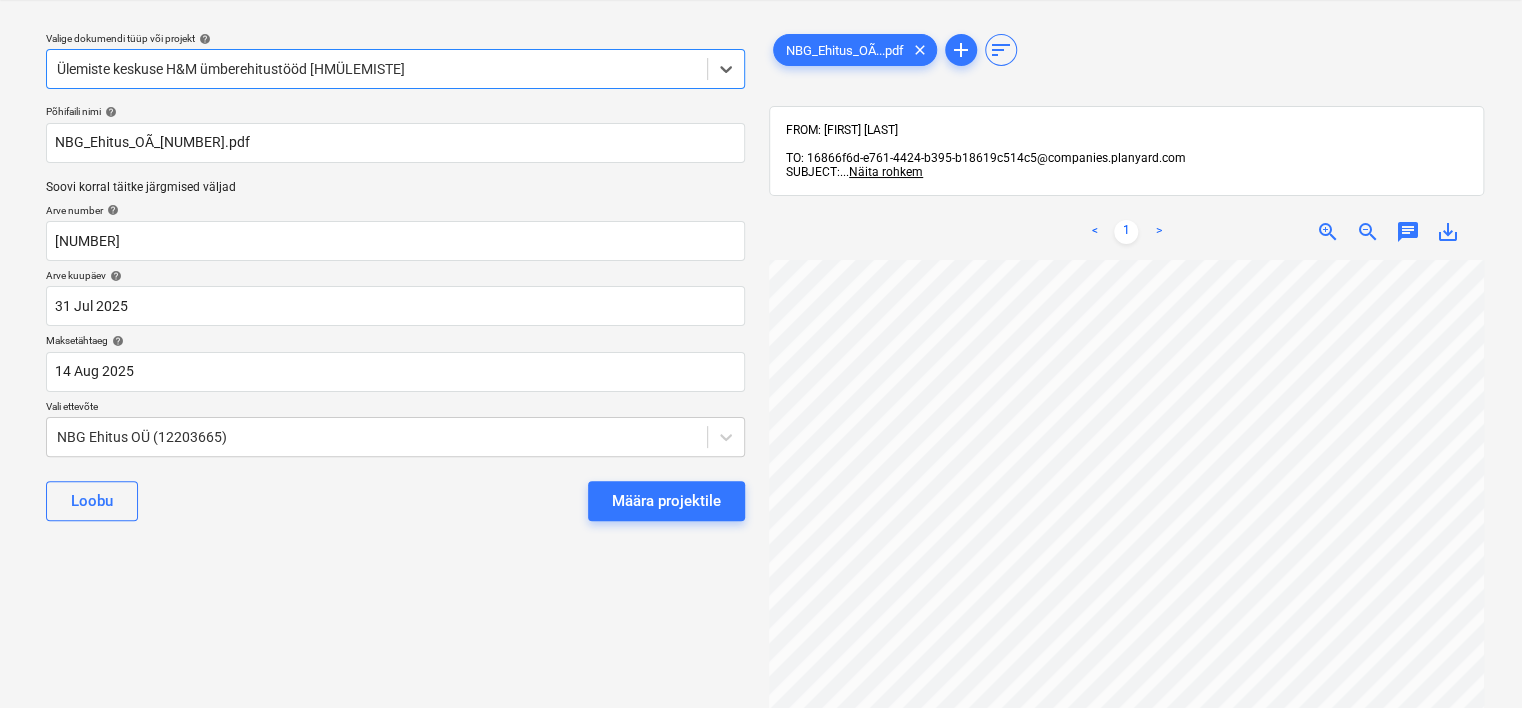 scroll, scrollTop: 0, scrollLeft: 188, axis: horizontal 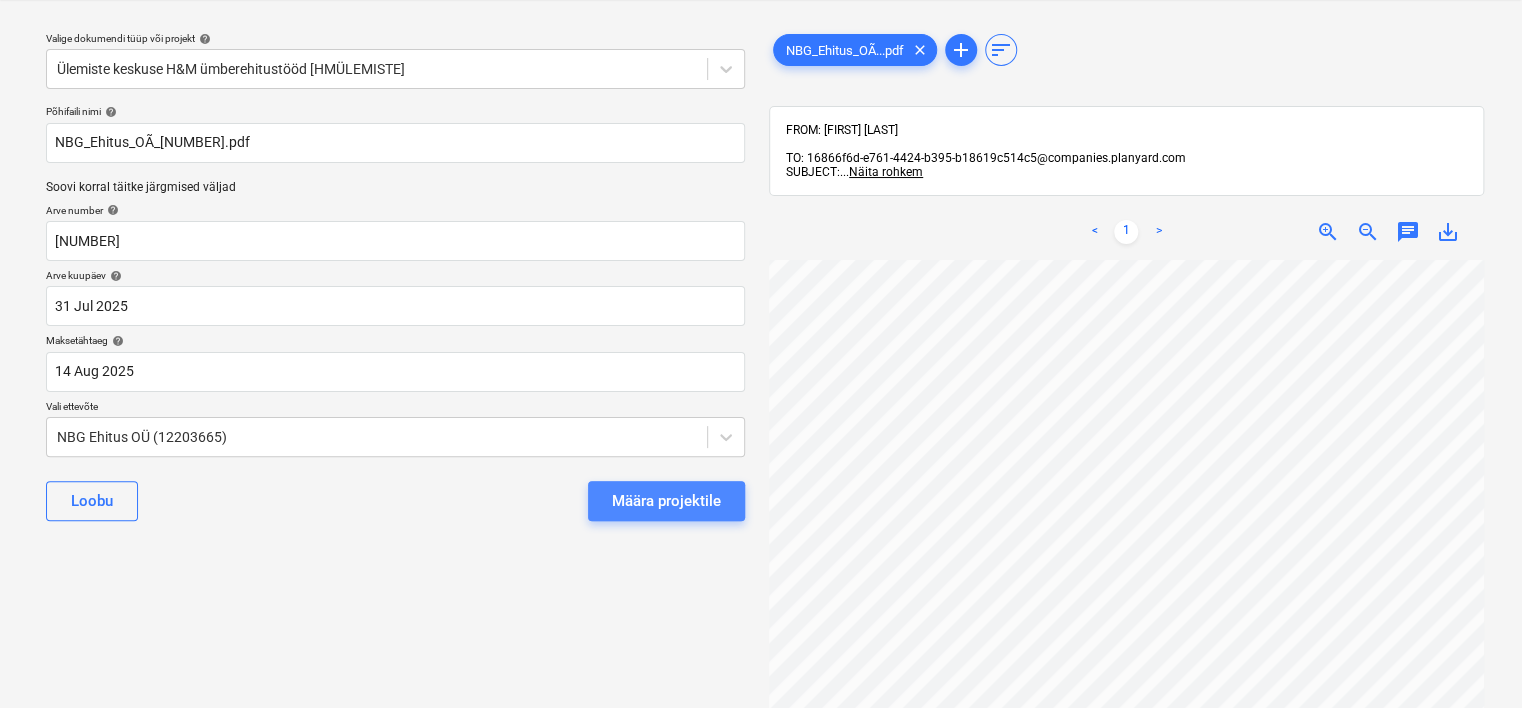 click on "Määra projektile" at bounding box center (666, 501) 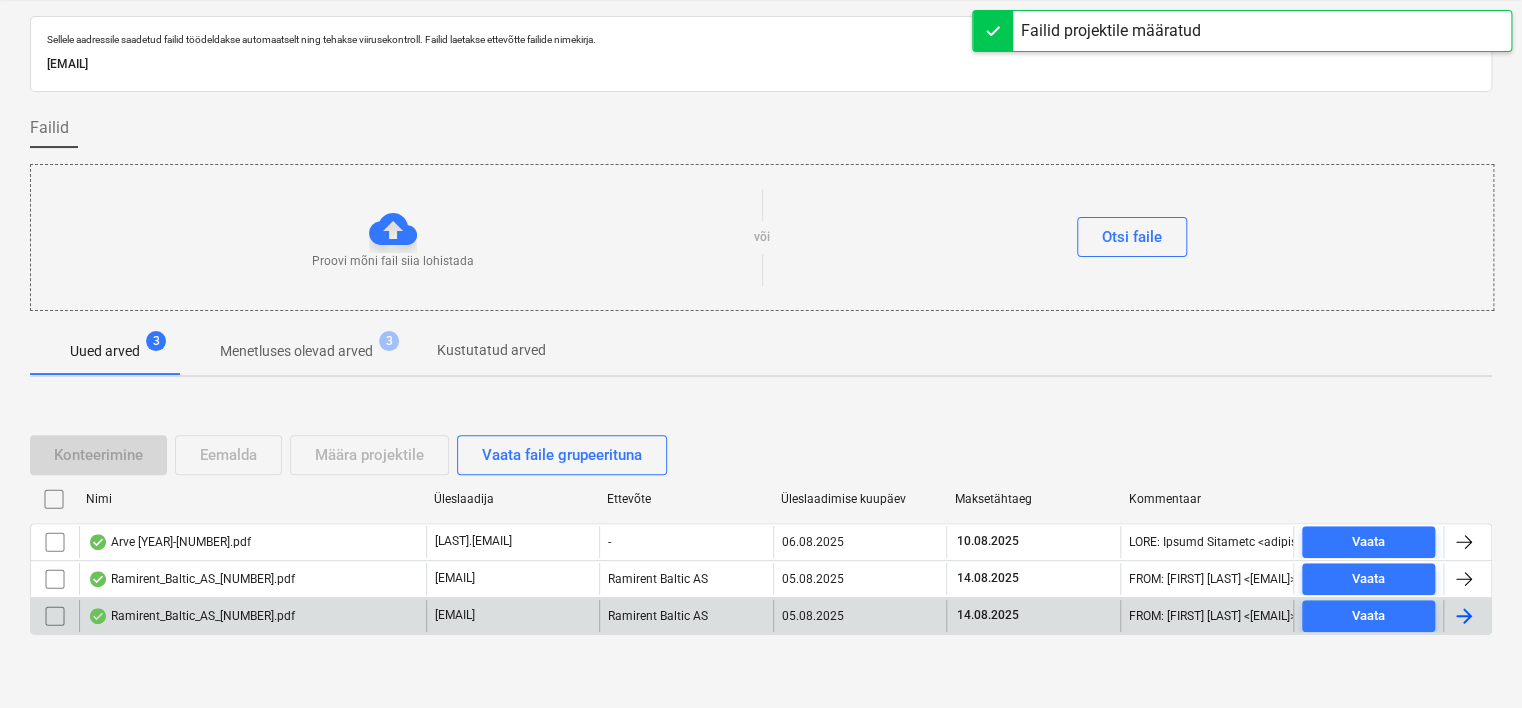 click on "Ramirent_Baltic_AS_[NUMBER].pdf" at bounding box center [191, 616] 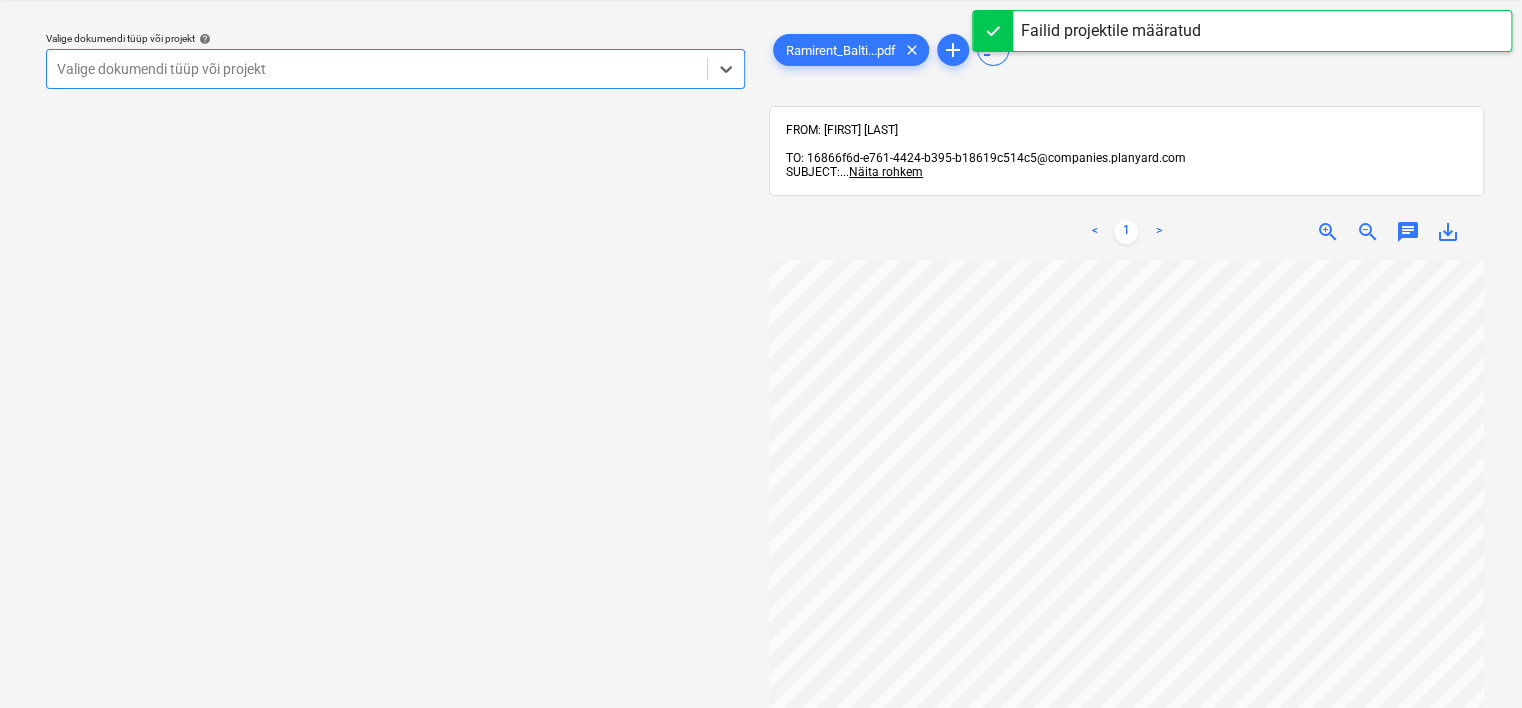 scroll, scrollTop: 84, scrollLeft: 0, axis: vertical 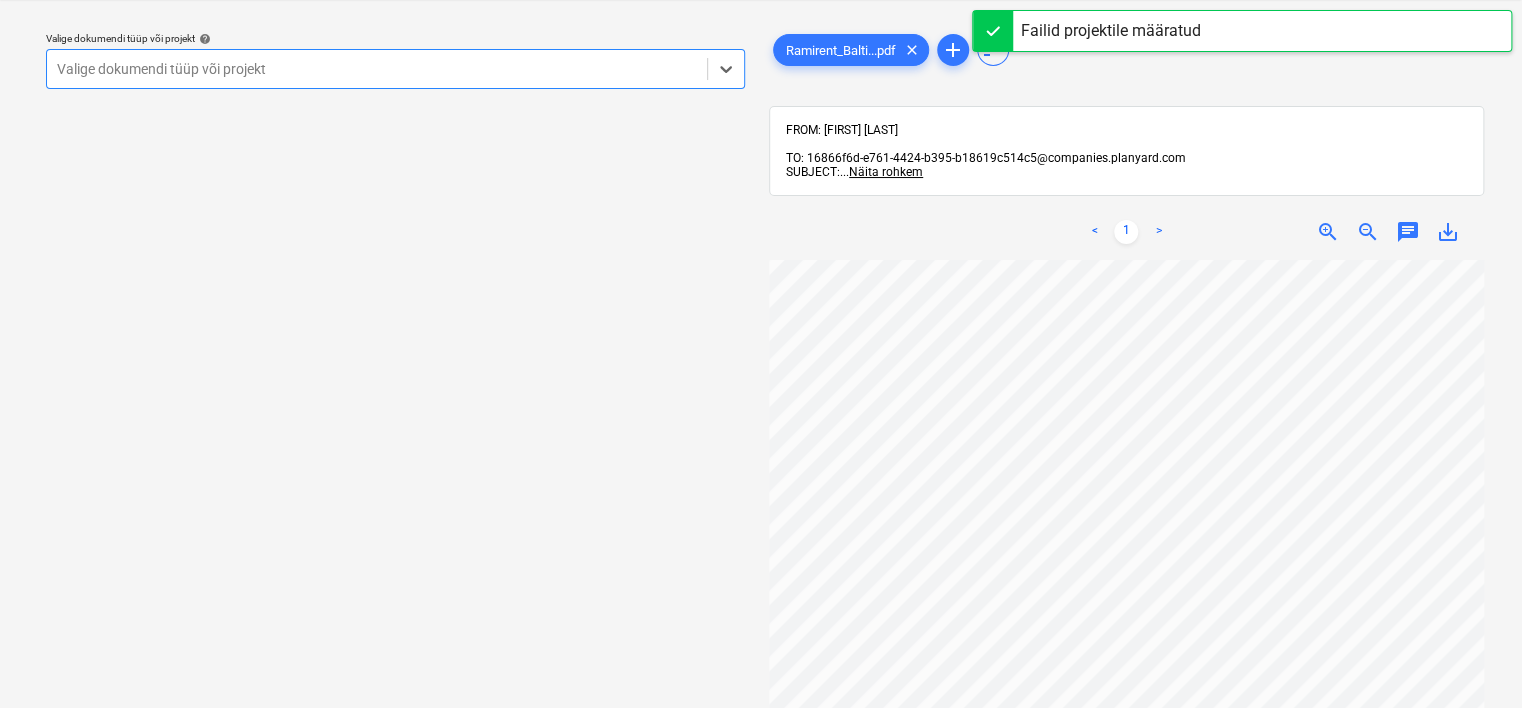 click at bounding box center (377, 69) 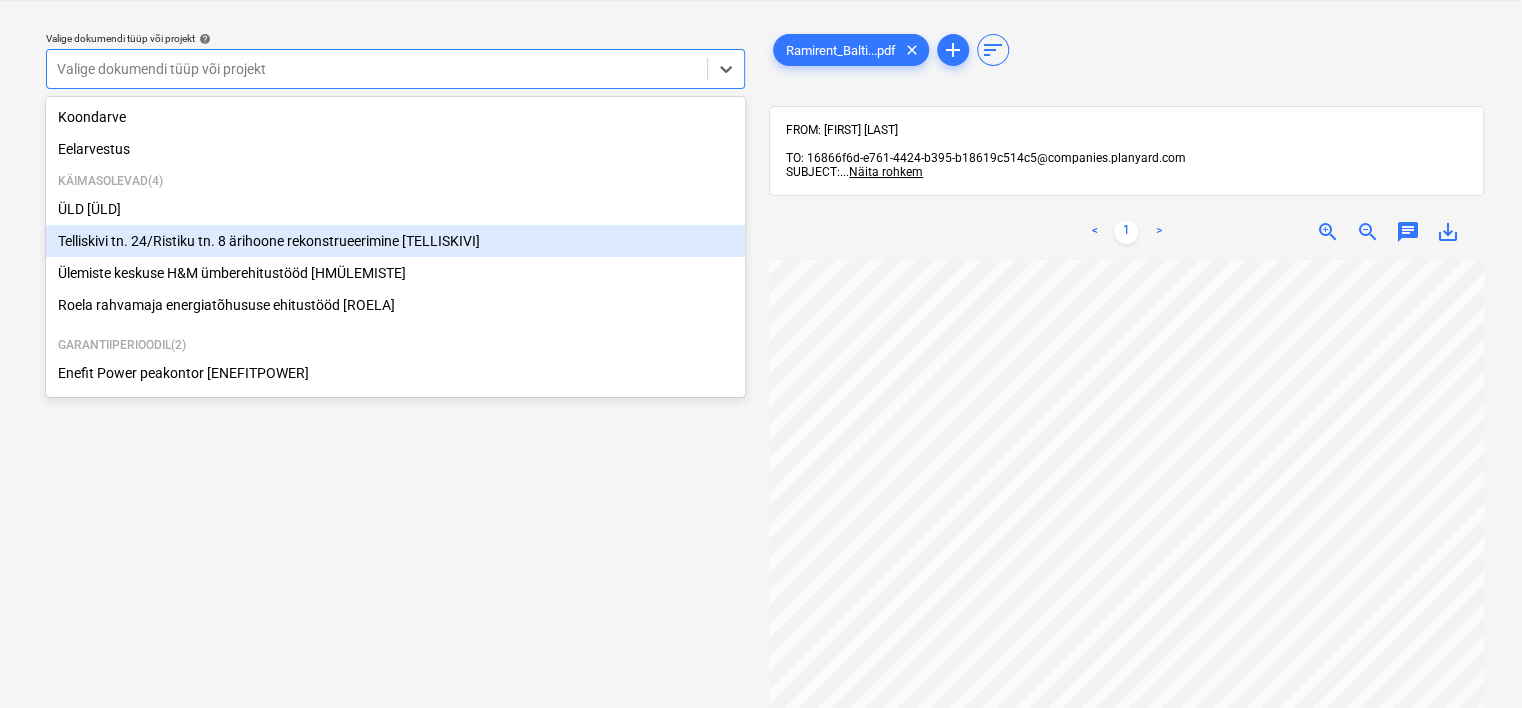 click on "Telliskivi tn. 24/Ristiku tn. 8 ärihoone rekonstrueerimine  [TELLISKIVI]" at bounding box center (395, 241) 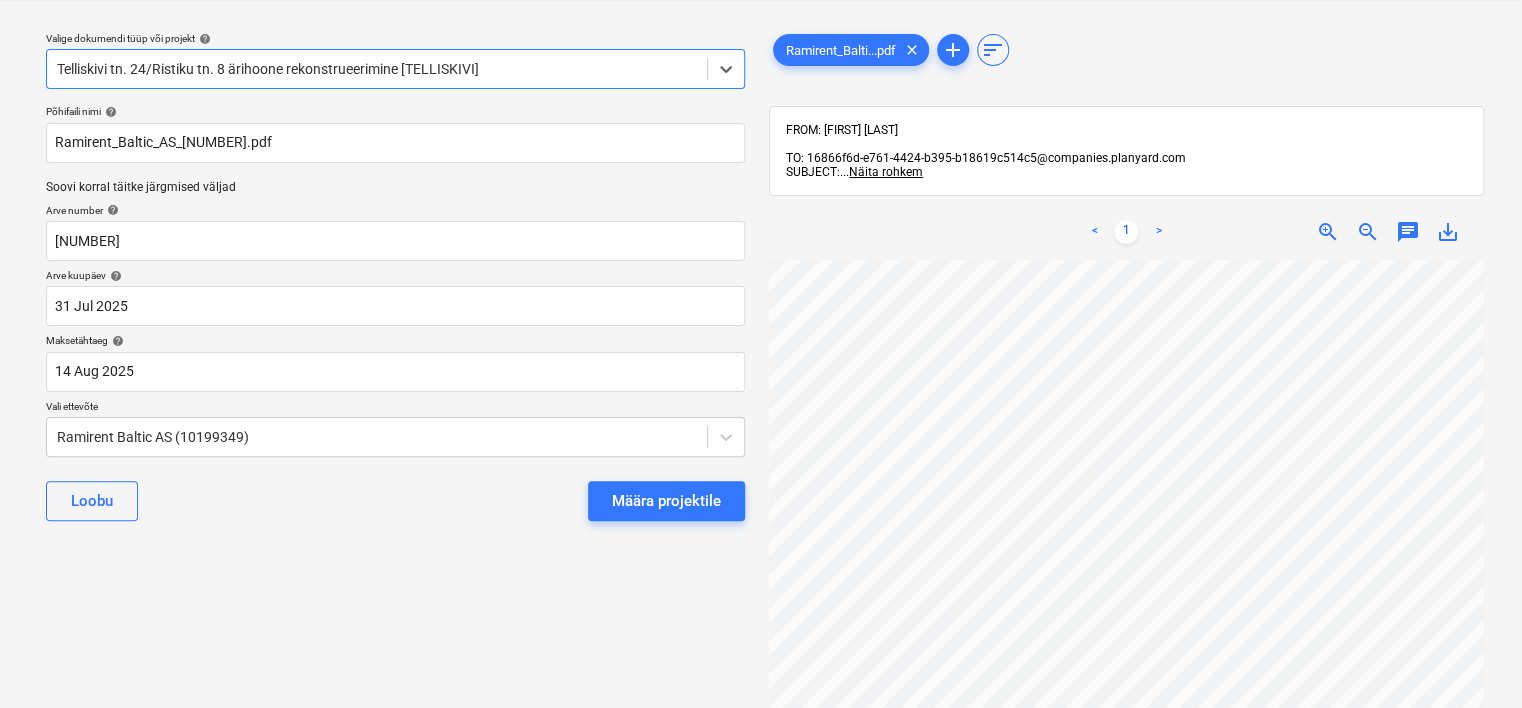 scroll, scrollTop: 52, scrollLeft: 187, axis: both 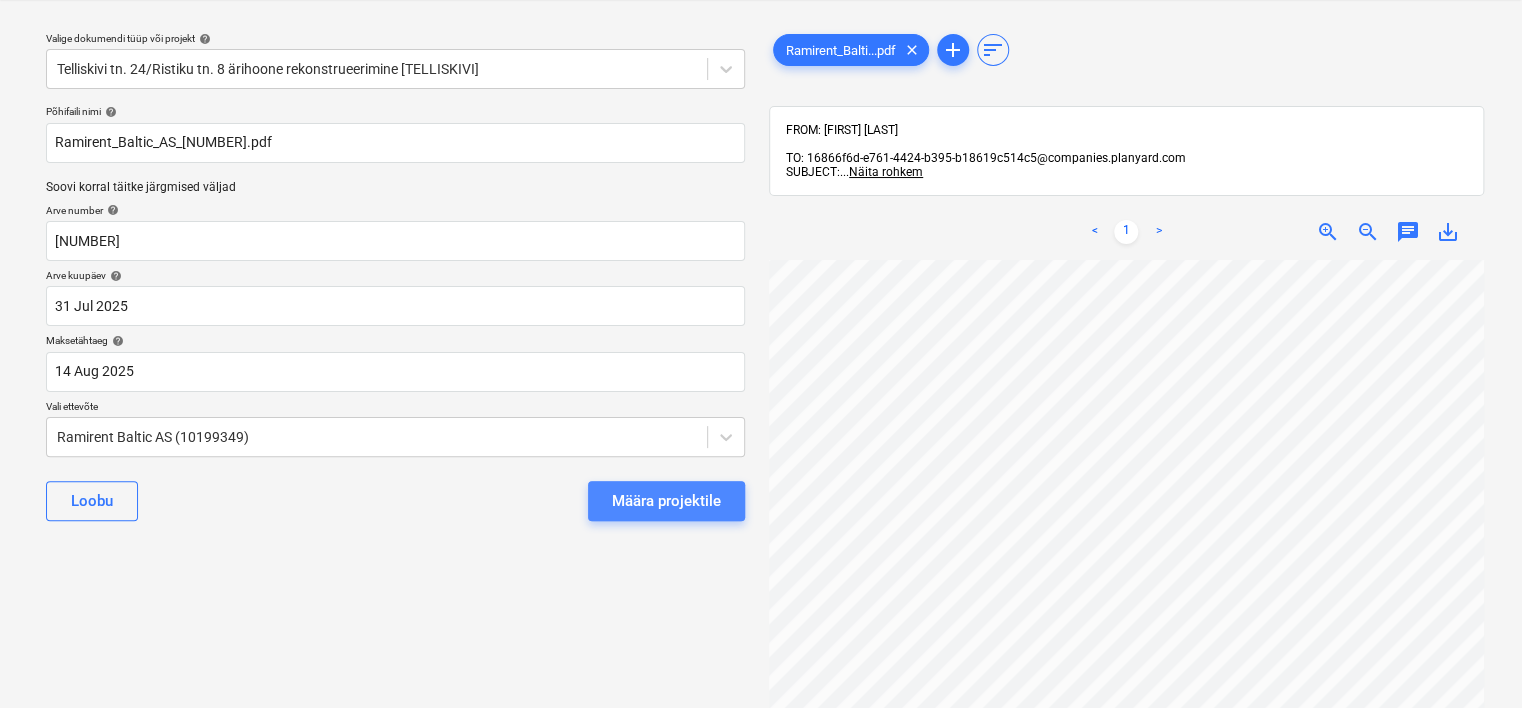 click on "Määra projektile" at bounding box center [666, 501] 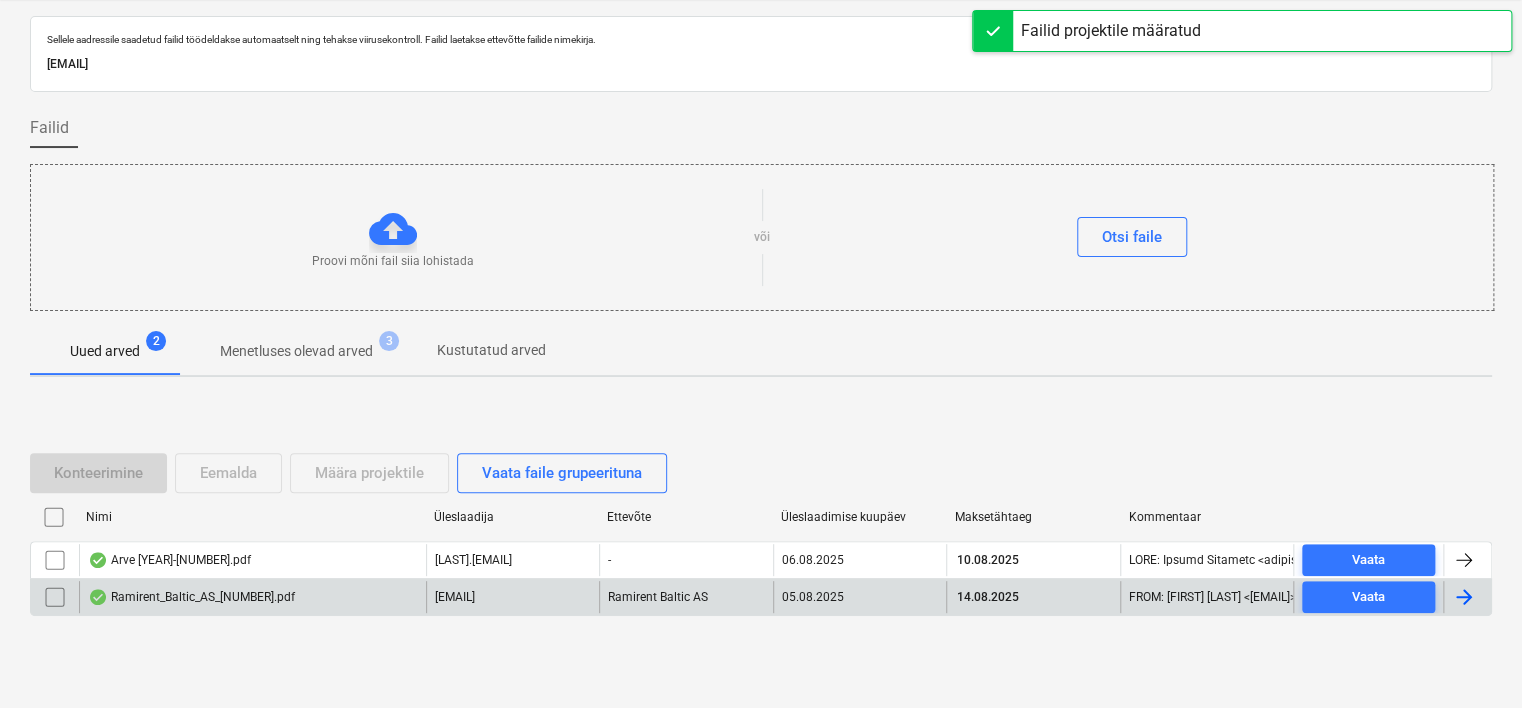 click on "Ramirent_Baltic_AS_[NUMBER].pdf" at bounding box center [191, 597] 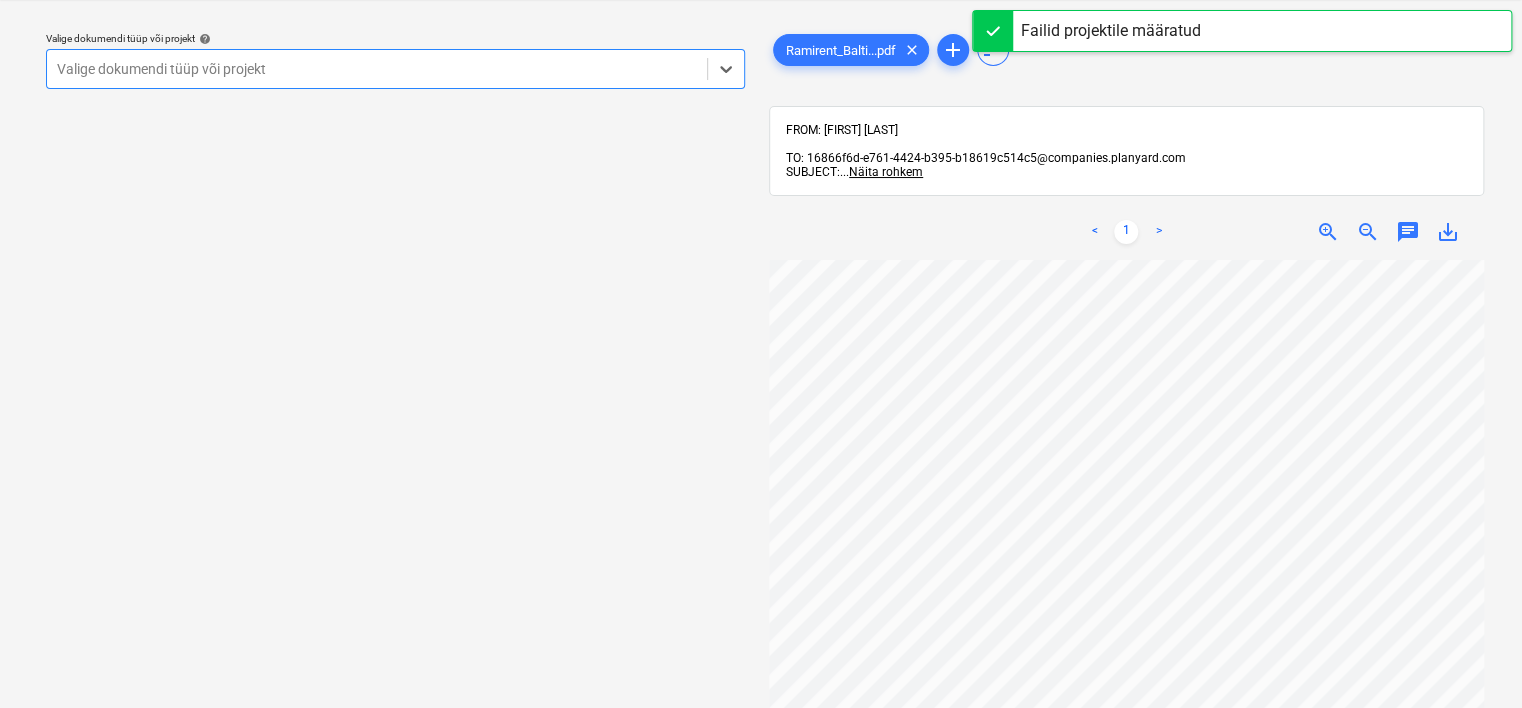 click at bounding box center (377, 69) 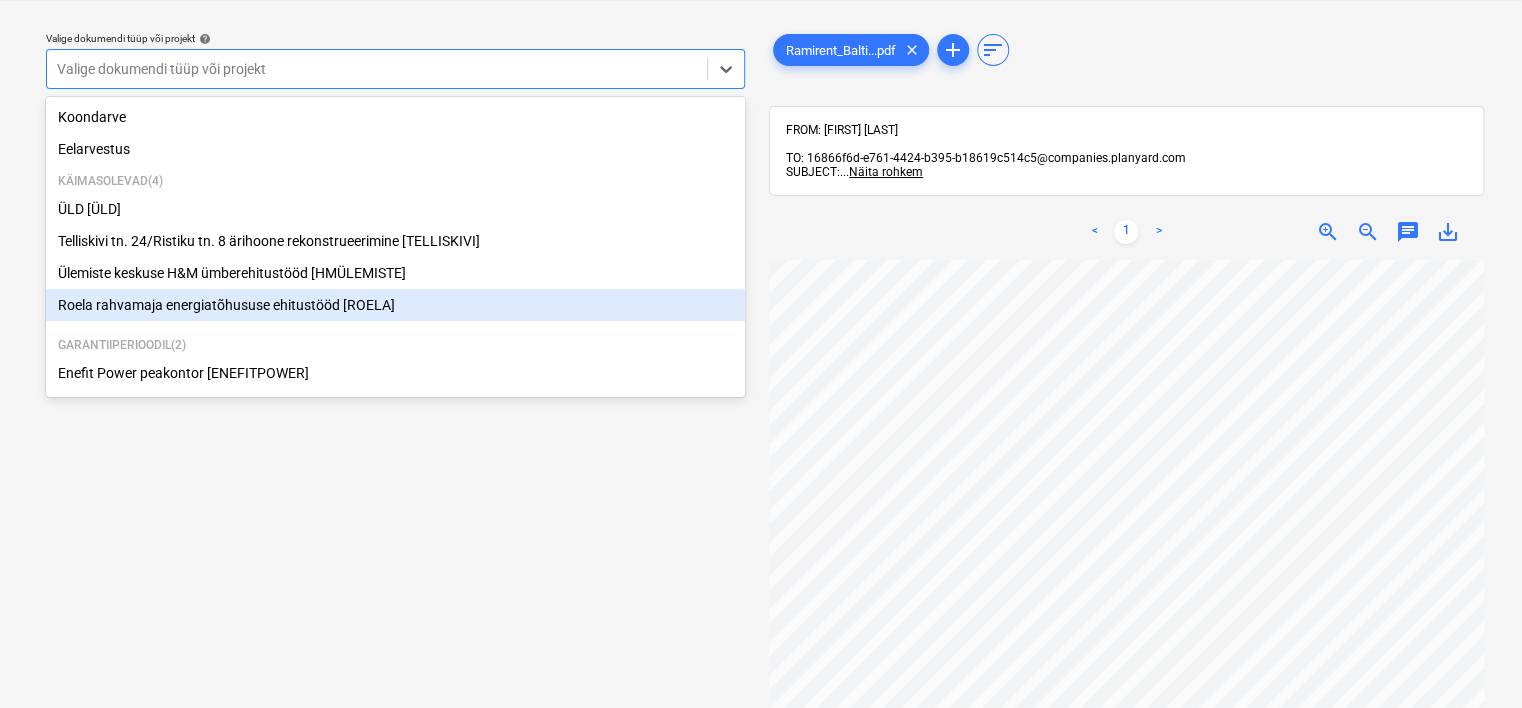 click on "Roela rahvamaja energiatõhususe ehitustööd  [ROELA]" at bounding box center (395, 305) 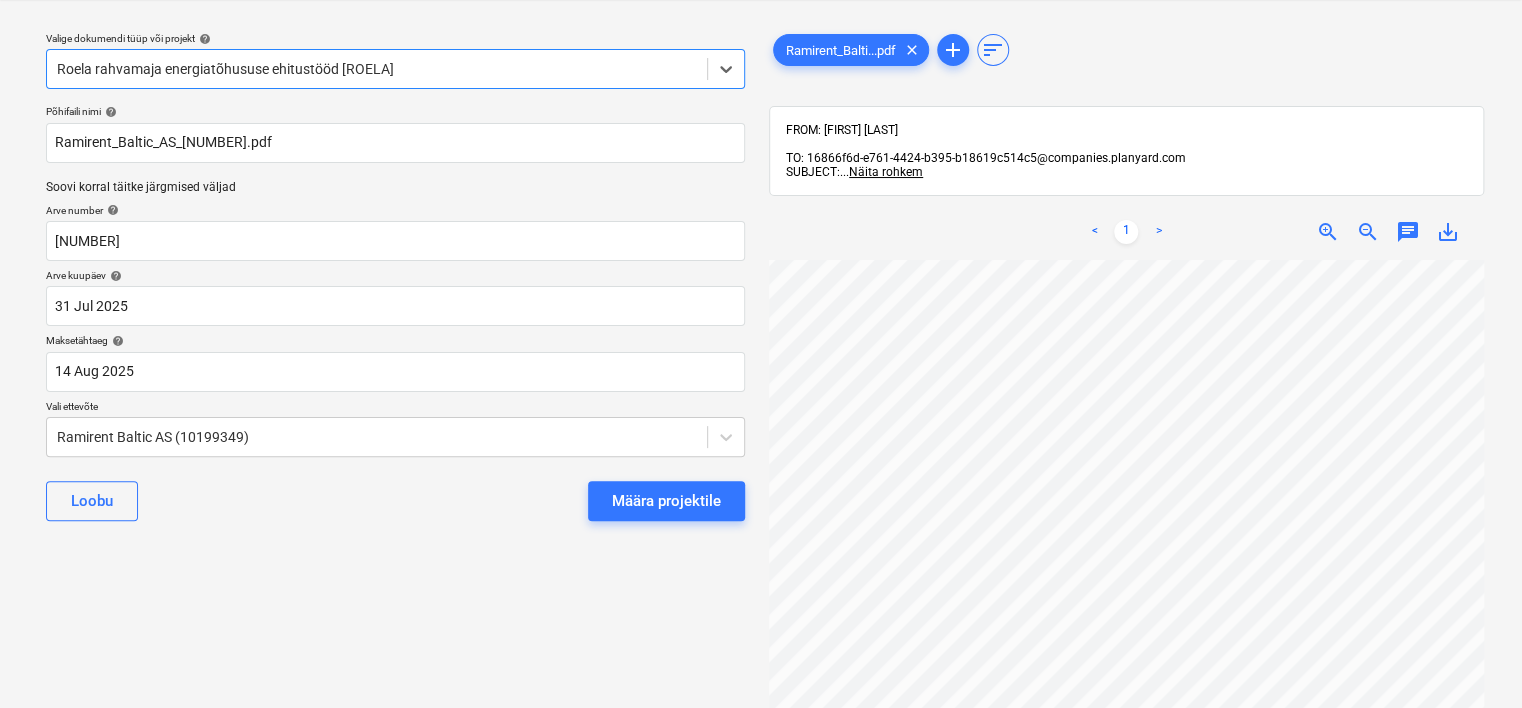 scroll, scrollTop: 0, scrollLeft: 160, axis: horizontal 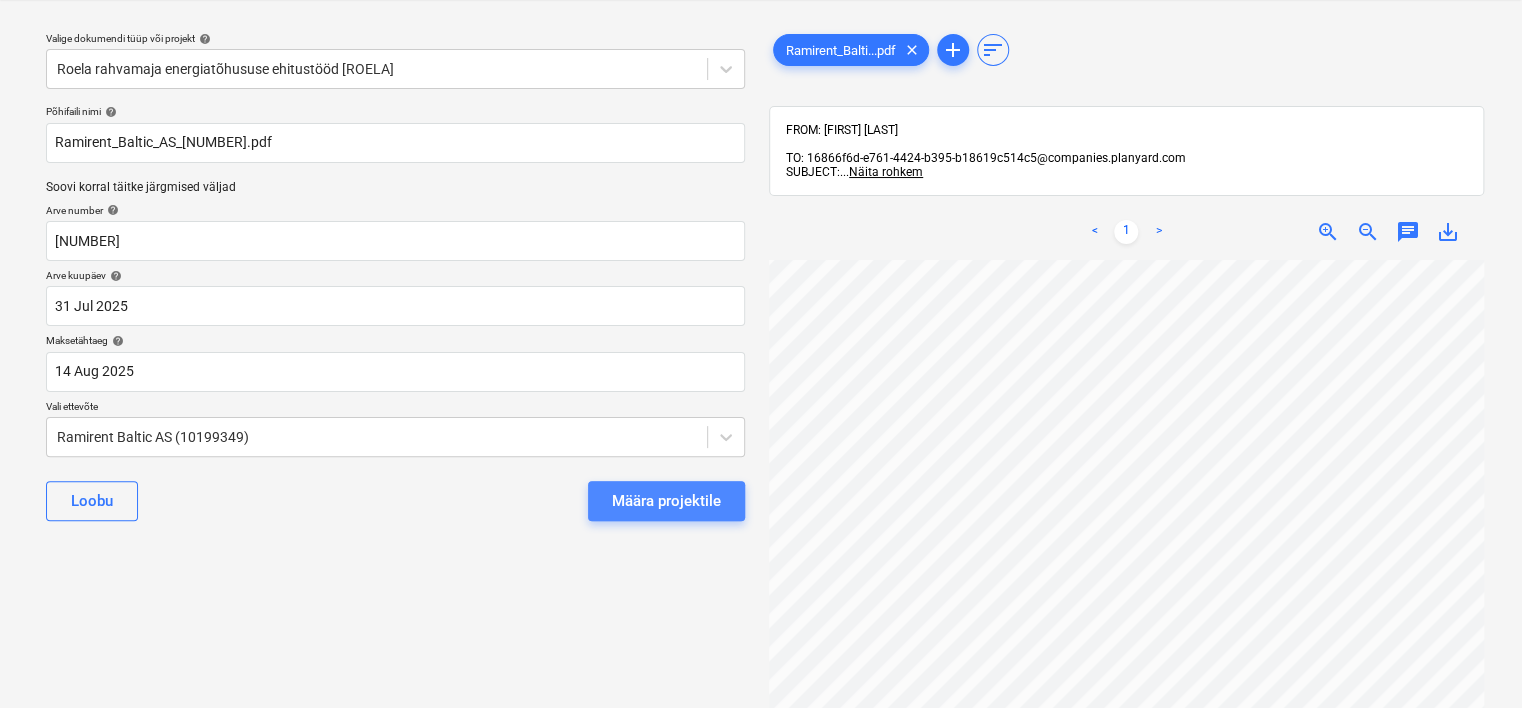 click on "Määra projektile" at bounding box center [666, 501] 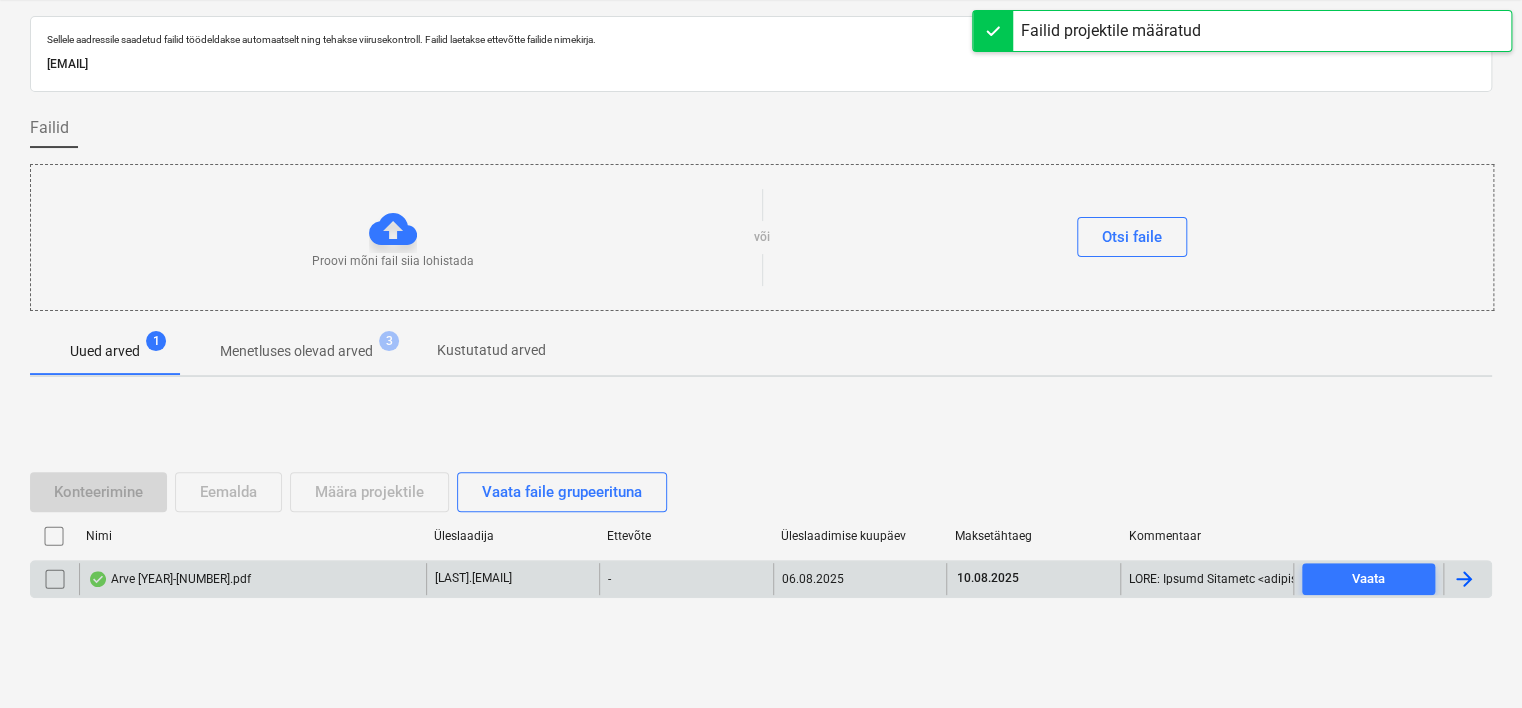 click on "Arve [YEAR]-[NUMBER].pdf" at bounding box center (252, 579) 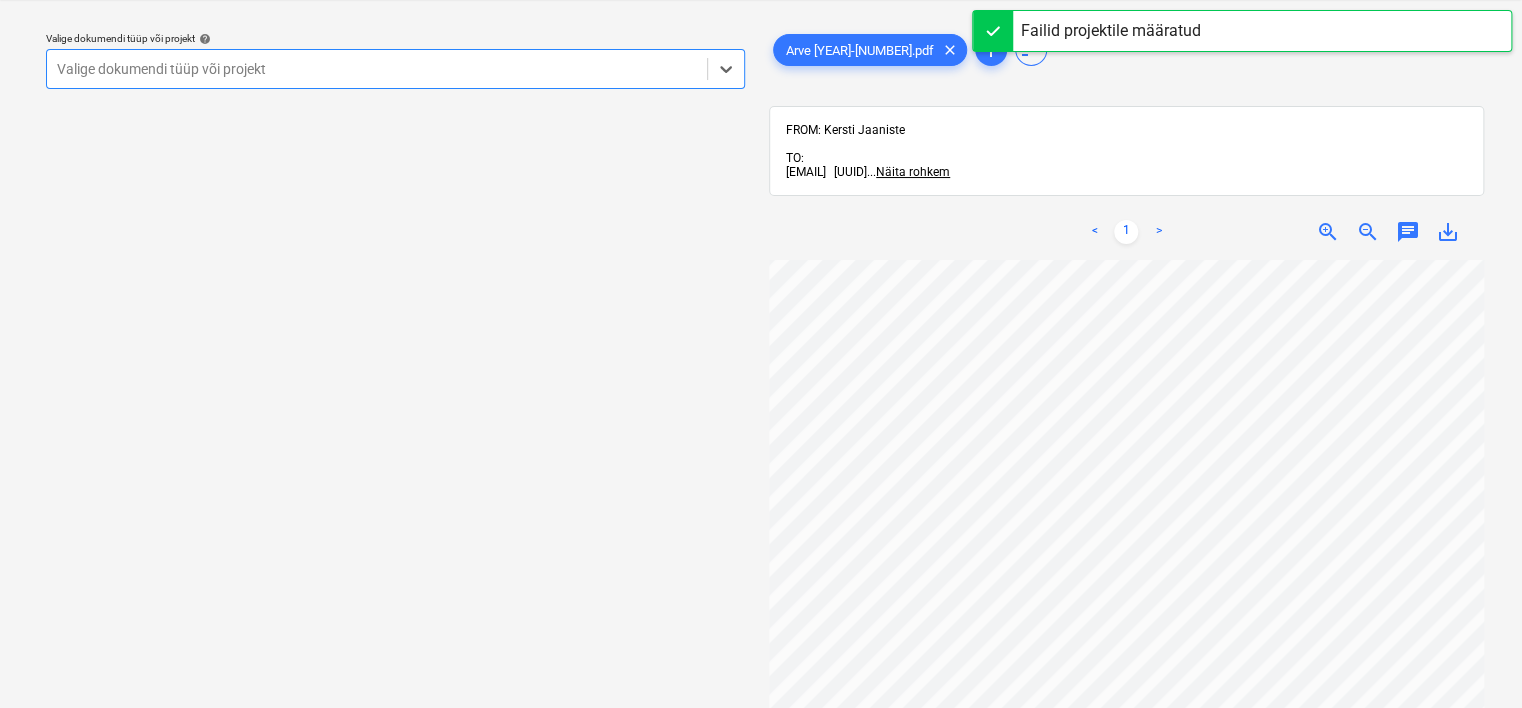 scroll, scrollTop: 311, scrollLeft: 0, axis: vertical 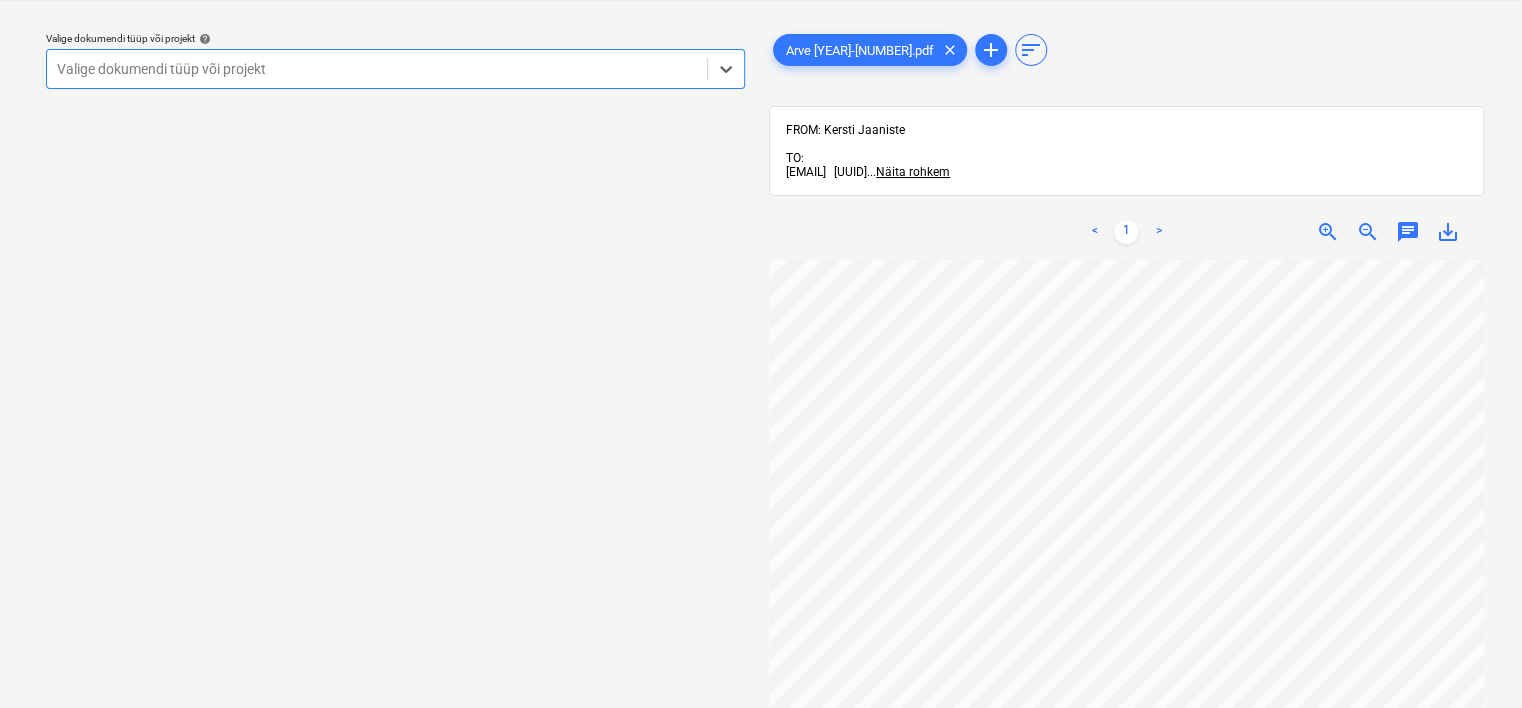 click at bounding box center (377, 69) 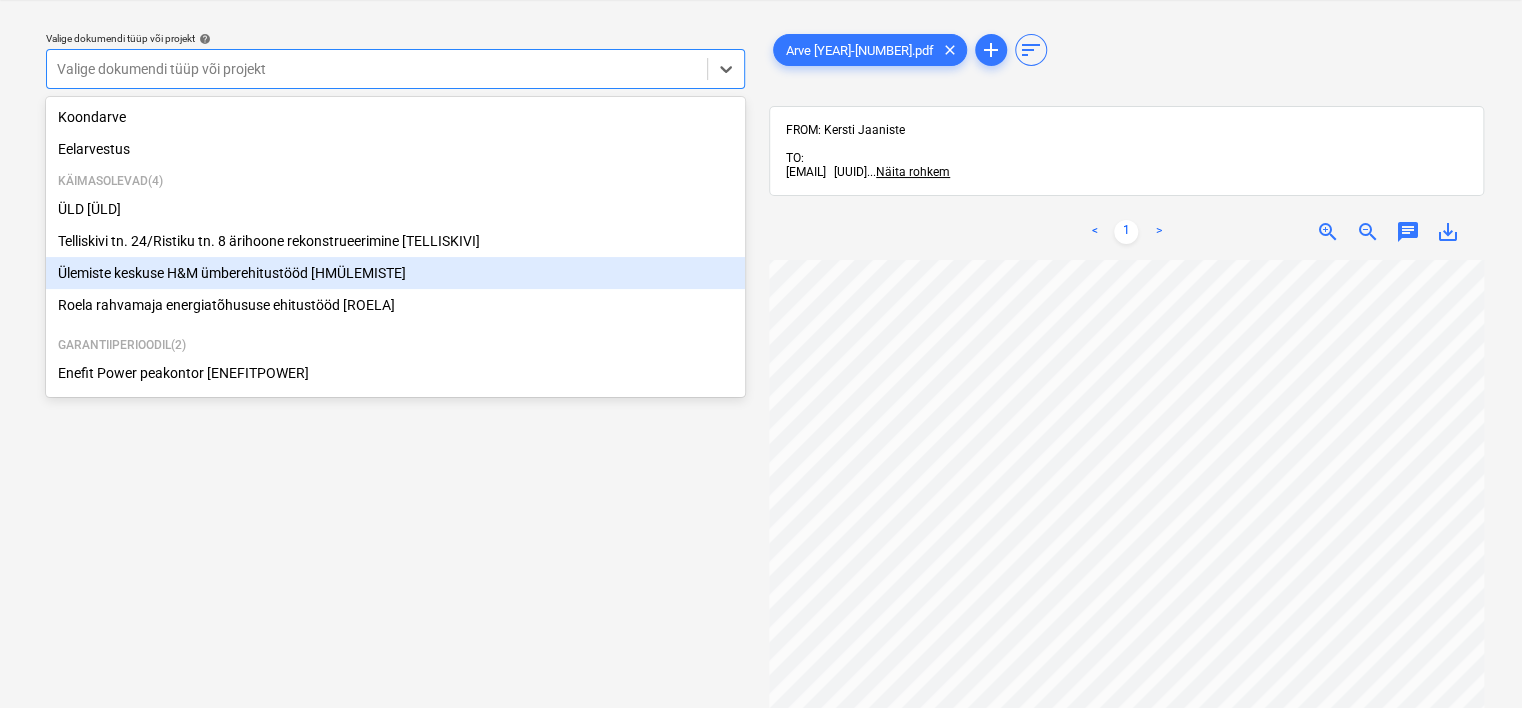 click on "Ülemiste keskuse H&M ümberehitustööd [HMÜLEMISTE]" at bounding box center [395, 273] 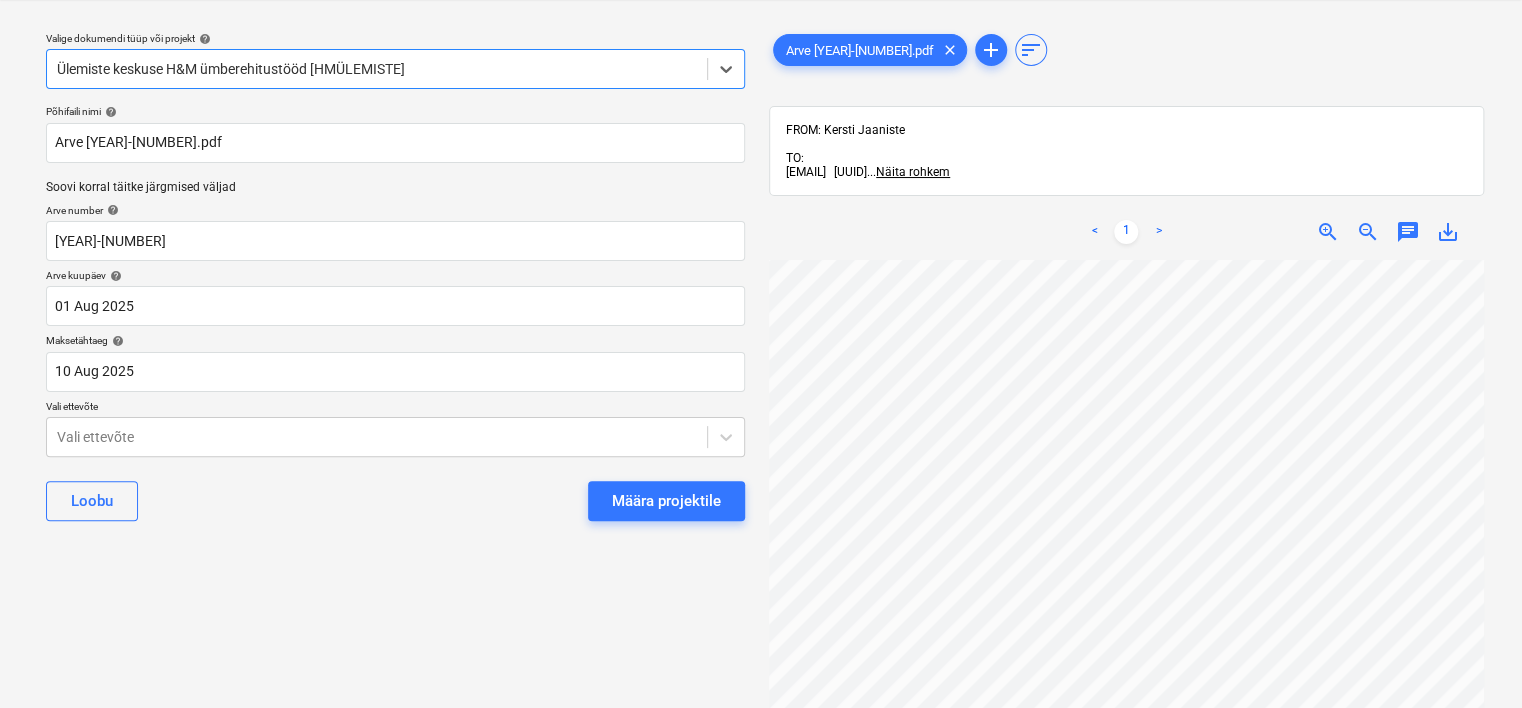 scroll, scrollTop: 625, scrollLeft: 188, axis: both 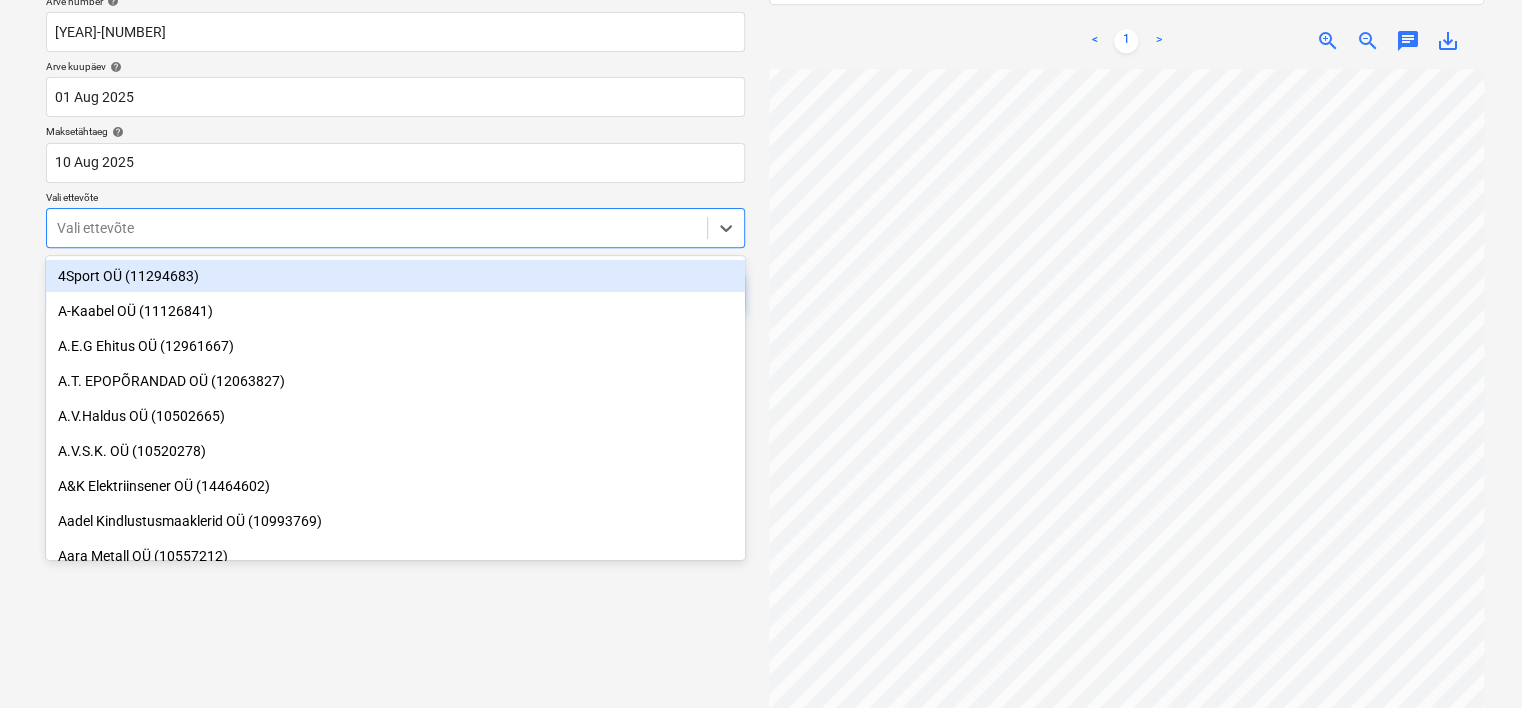 click at bounding box center (377, 228) 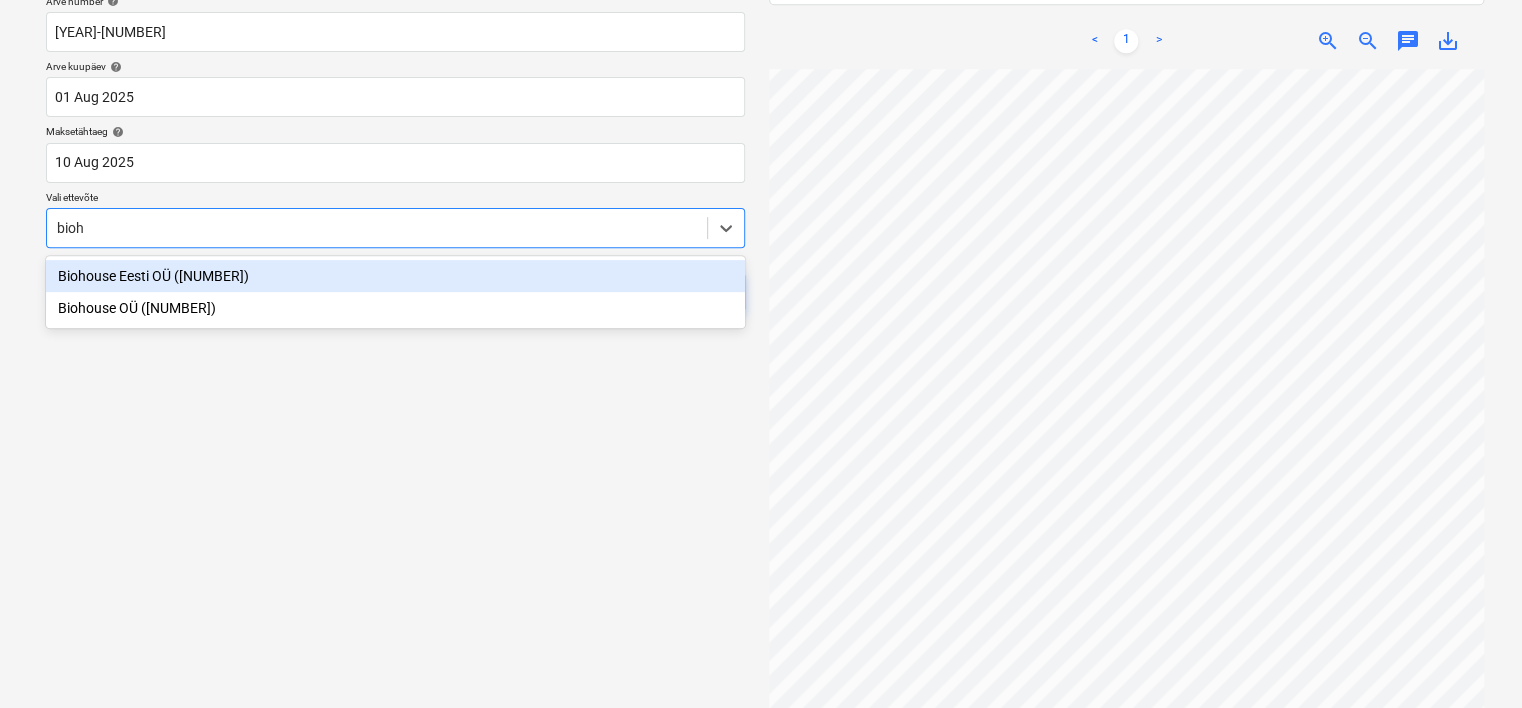 type on "bioh" 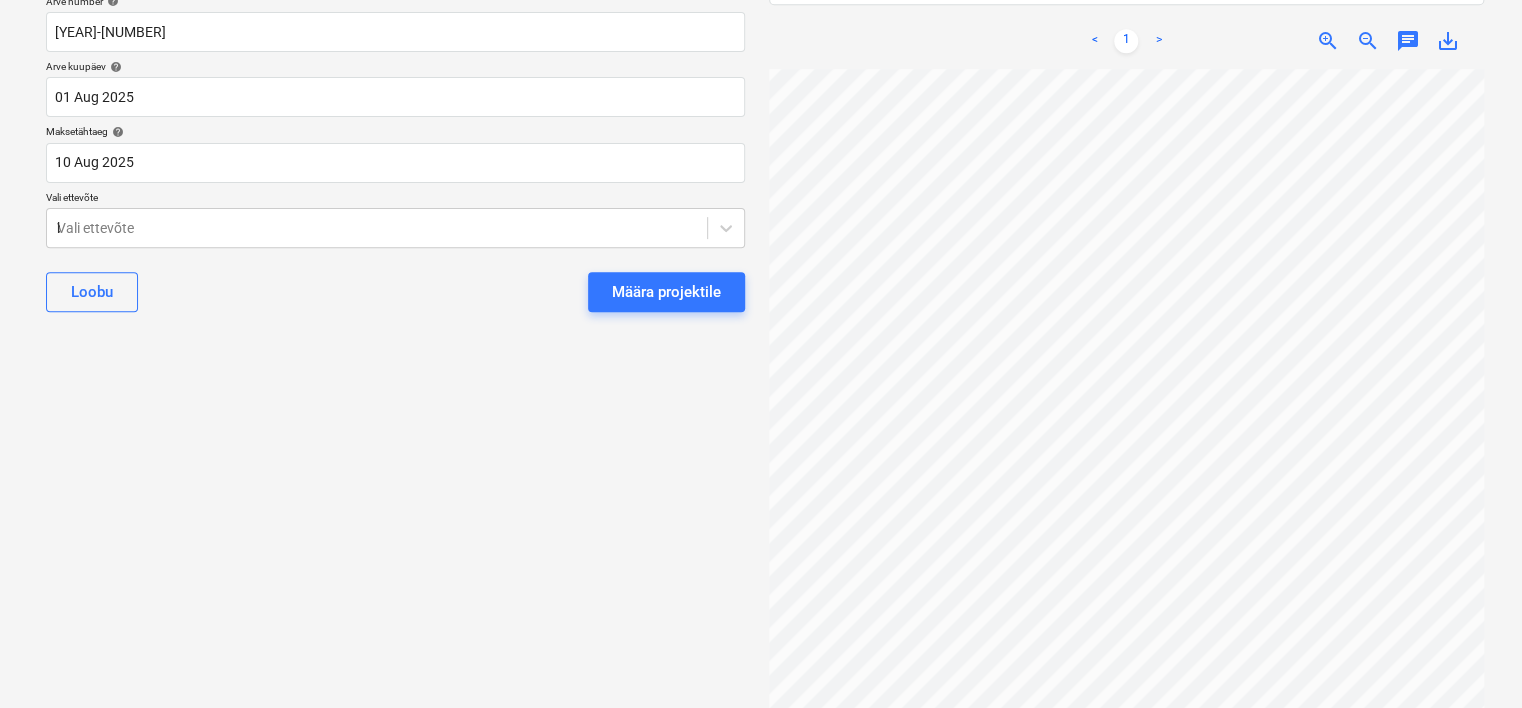 type 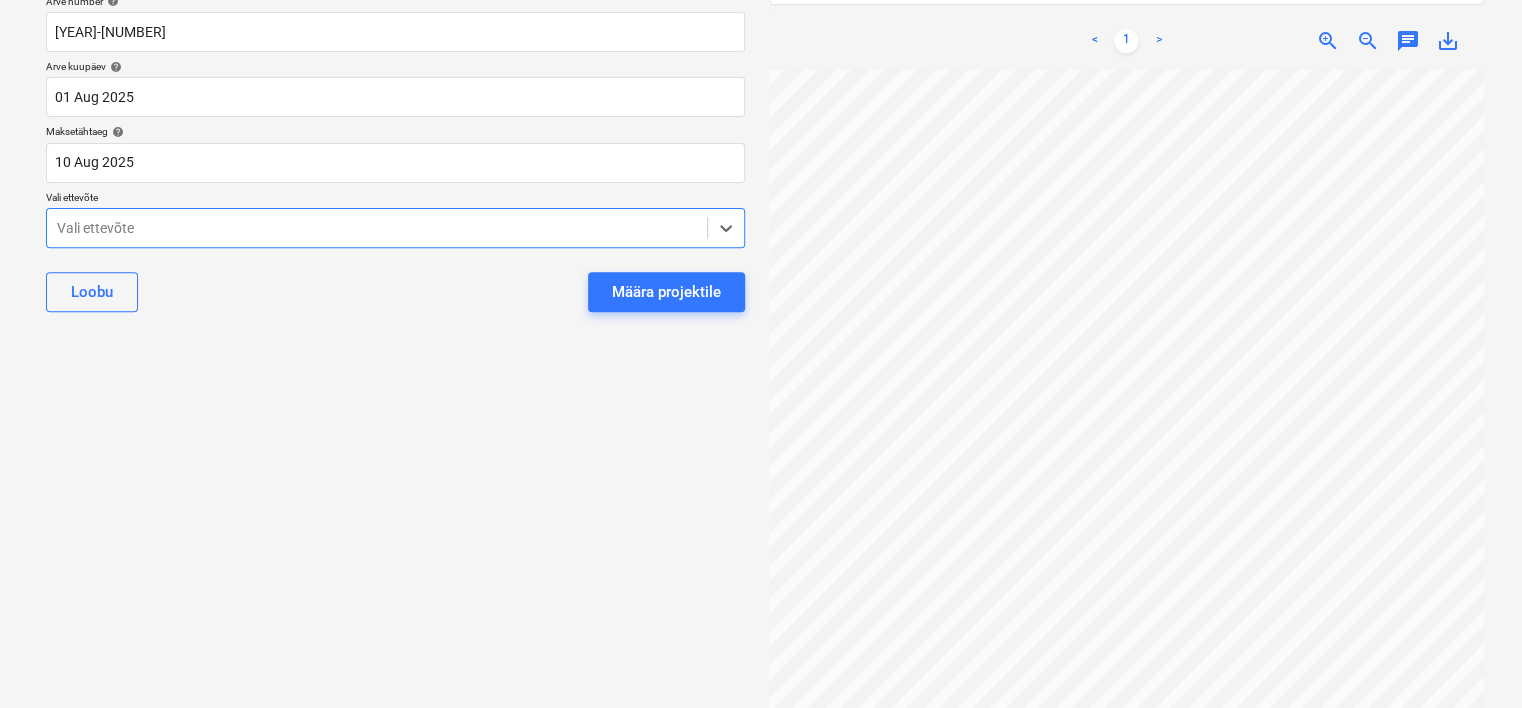scroll, scrollTop: 0, scrollLeft: 134, axis: horizontal 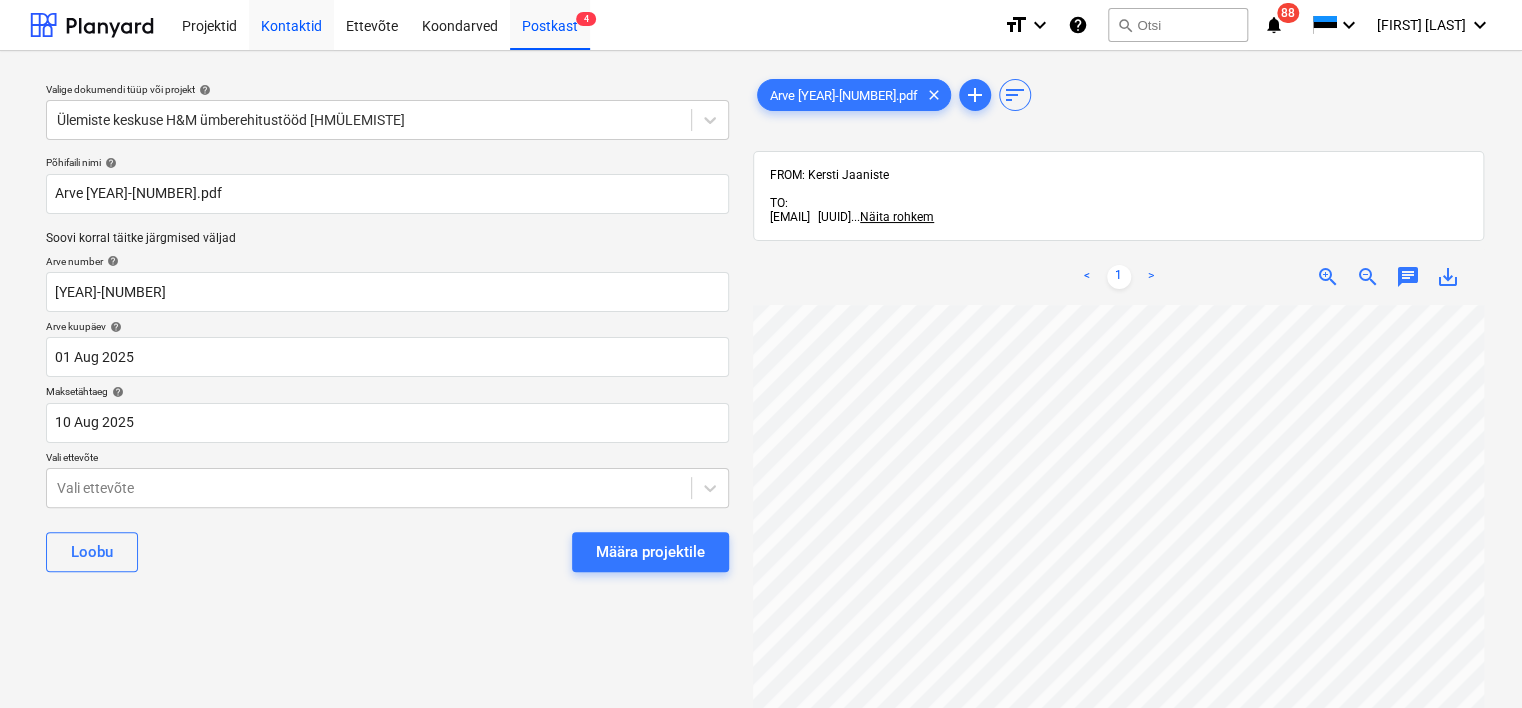 click on "Kontaktid" at bounding box center [291, 24] 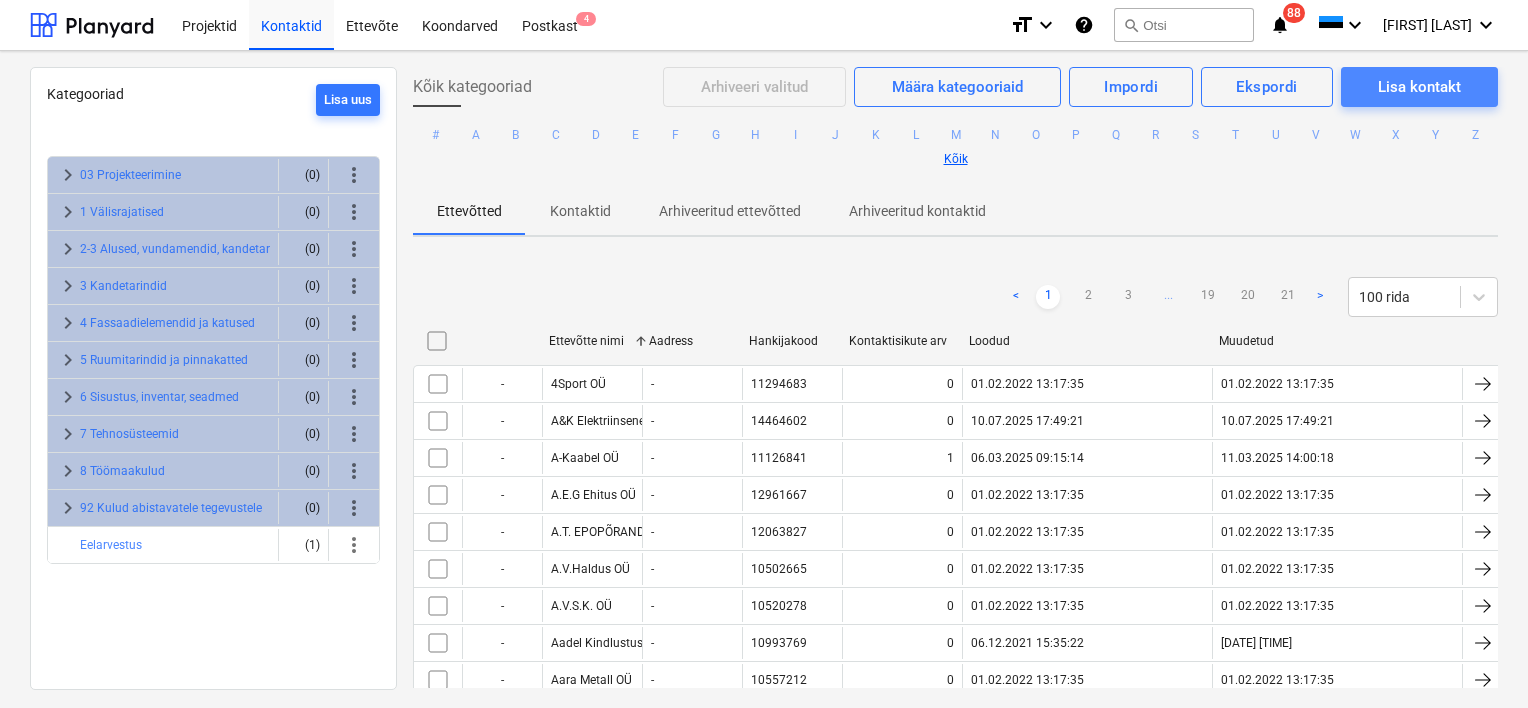 click on "Lisa kontakt" at bounding box center (1419, 87) 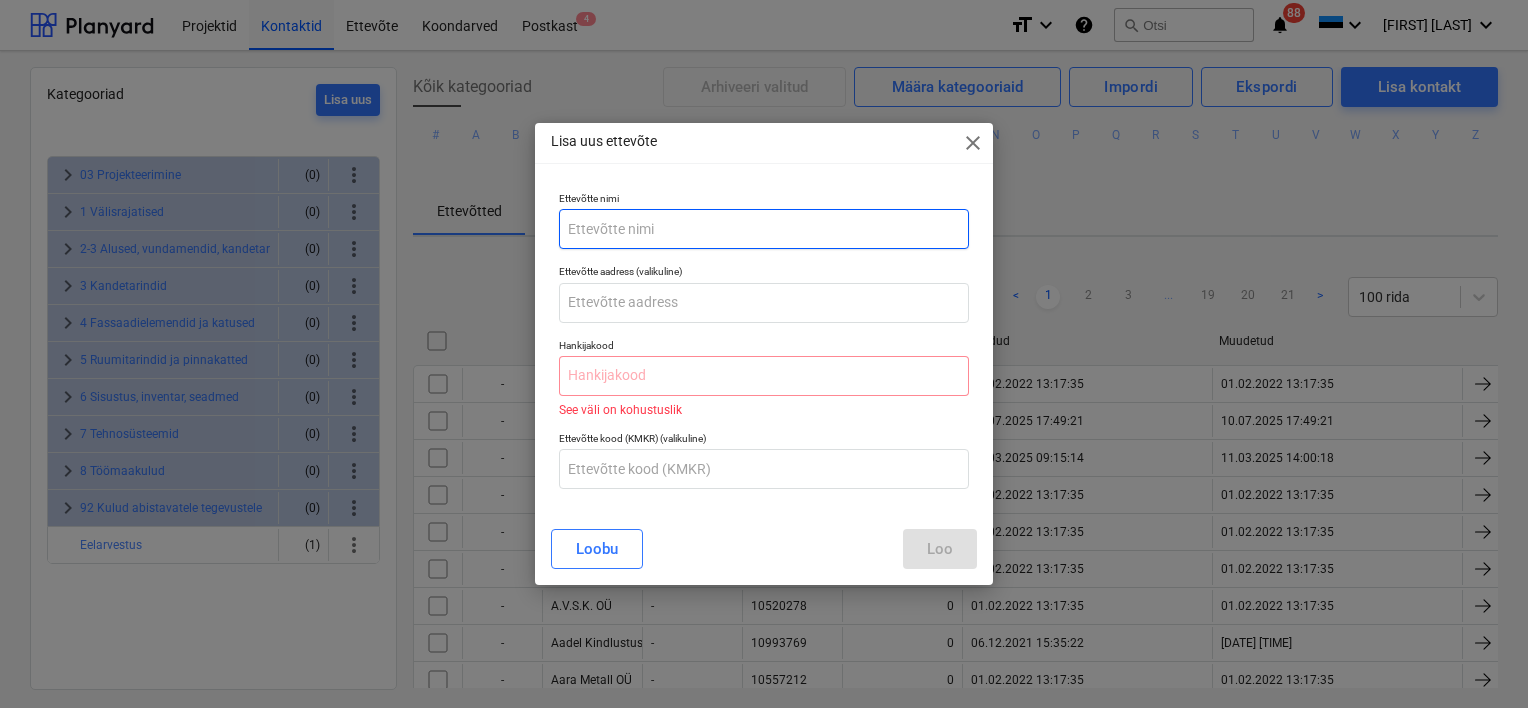 click at bounding box center [764, 229] 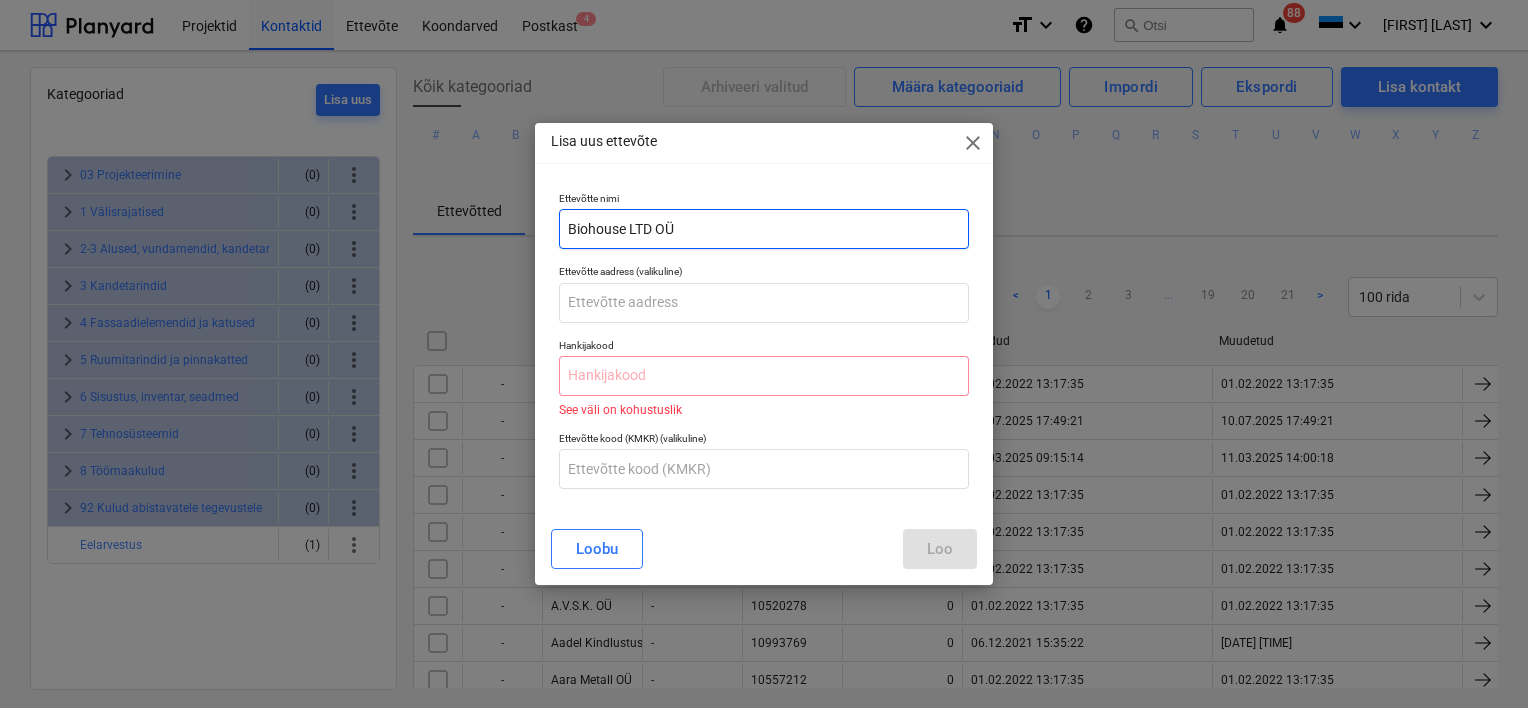 type on "Biohouse LTD OÜ" 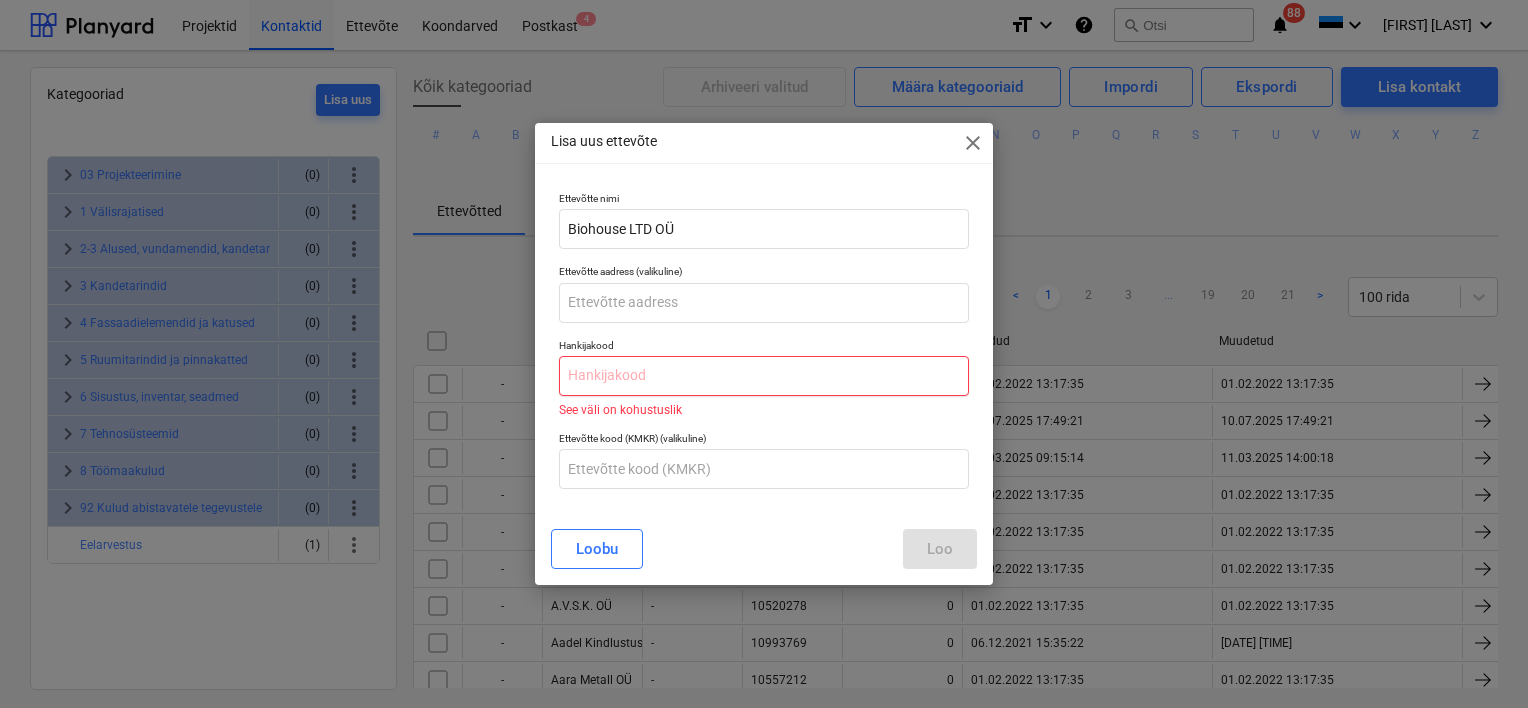 click at bounding box center (764, 376) 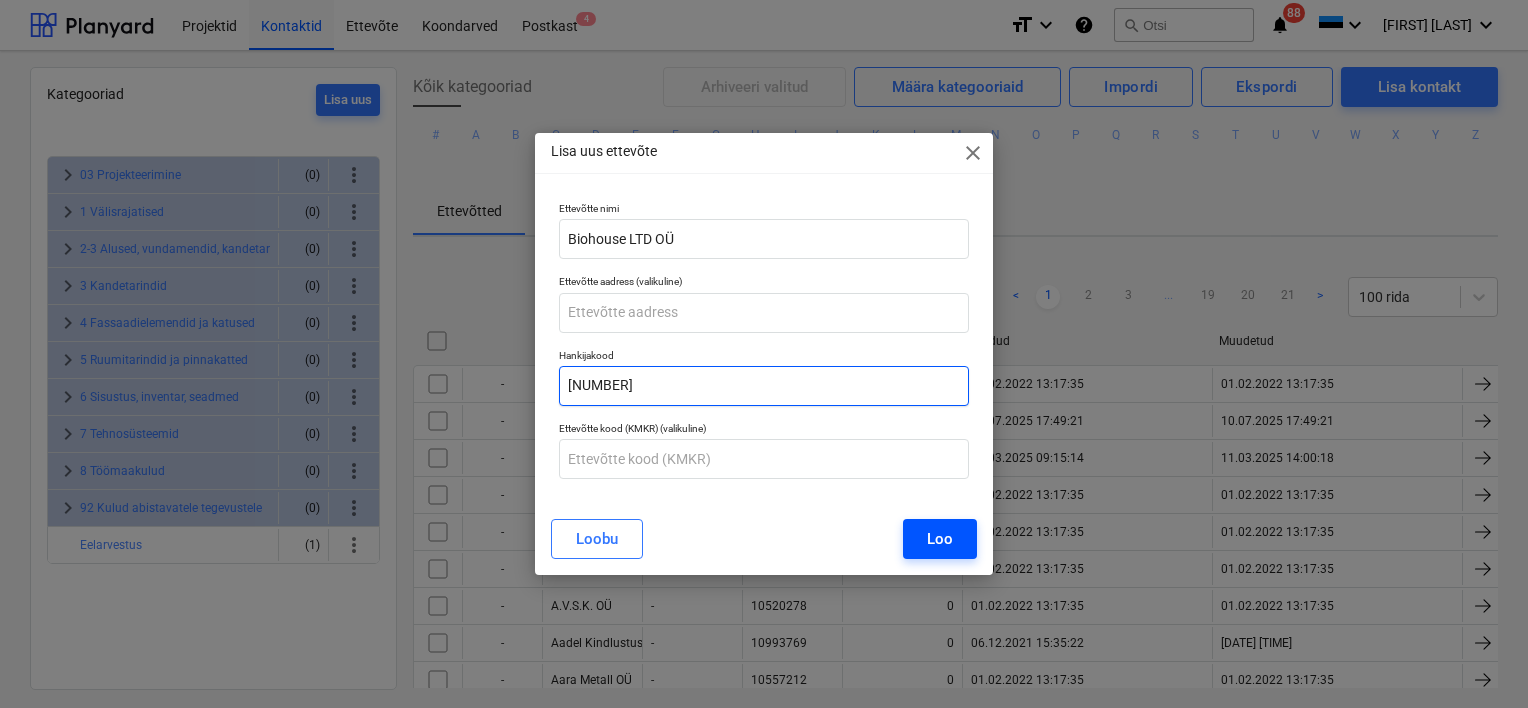 type on "[NUMBER]" 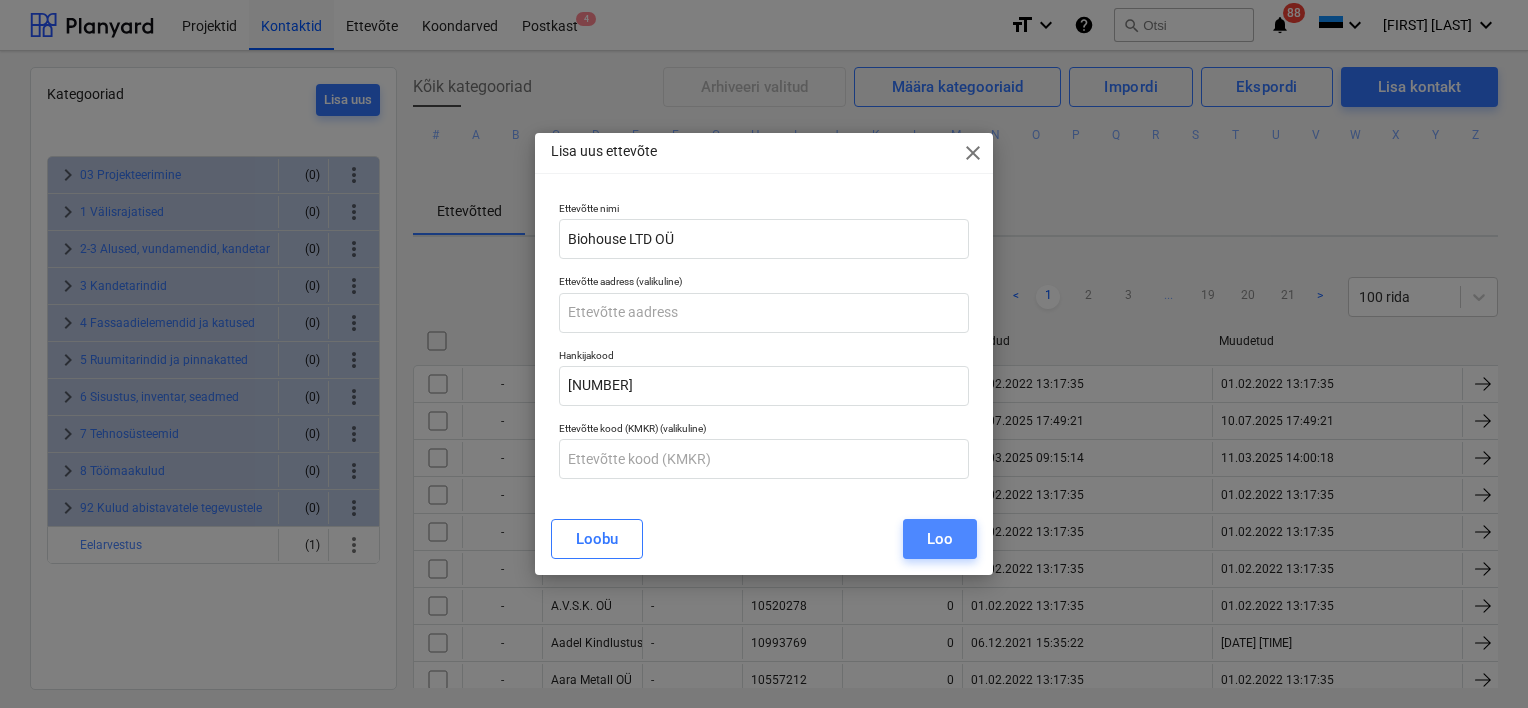 click on "Loo" at bounding box center (940, 539) 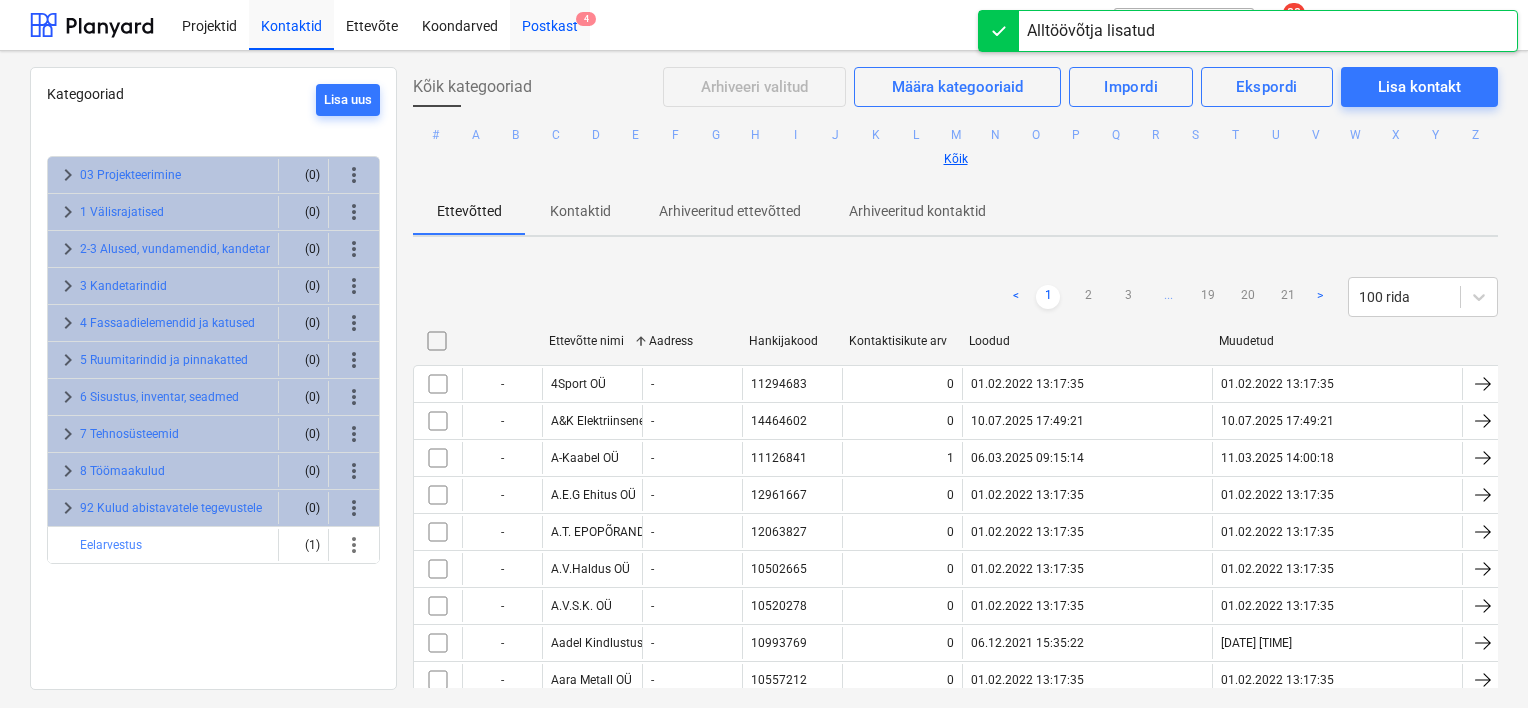 click on "Postkast 4" at bounding box center [550, 24] 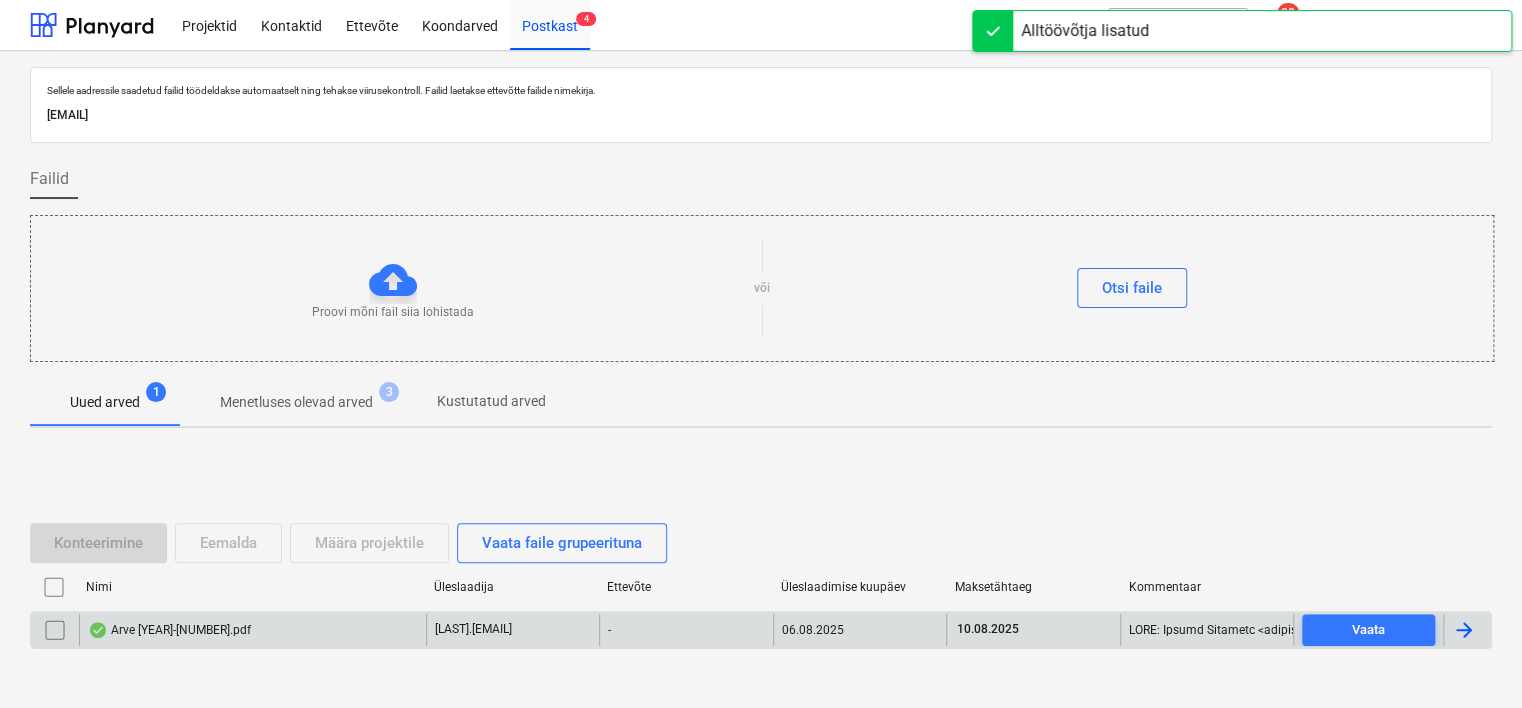click on "Arve [YEAR]-[NUMBER].pdf" at bounding box center [252, 630] 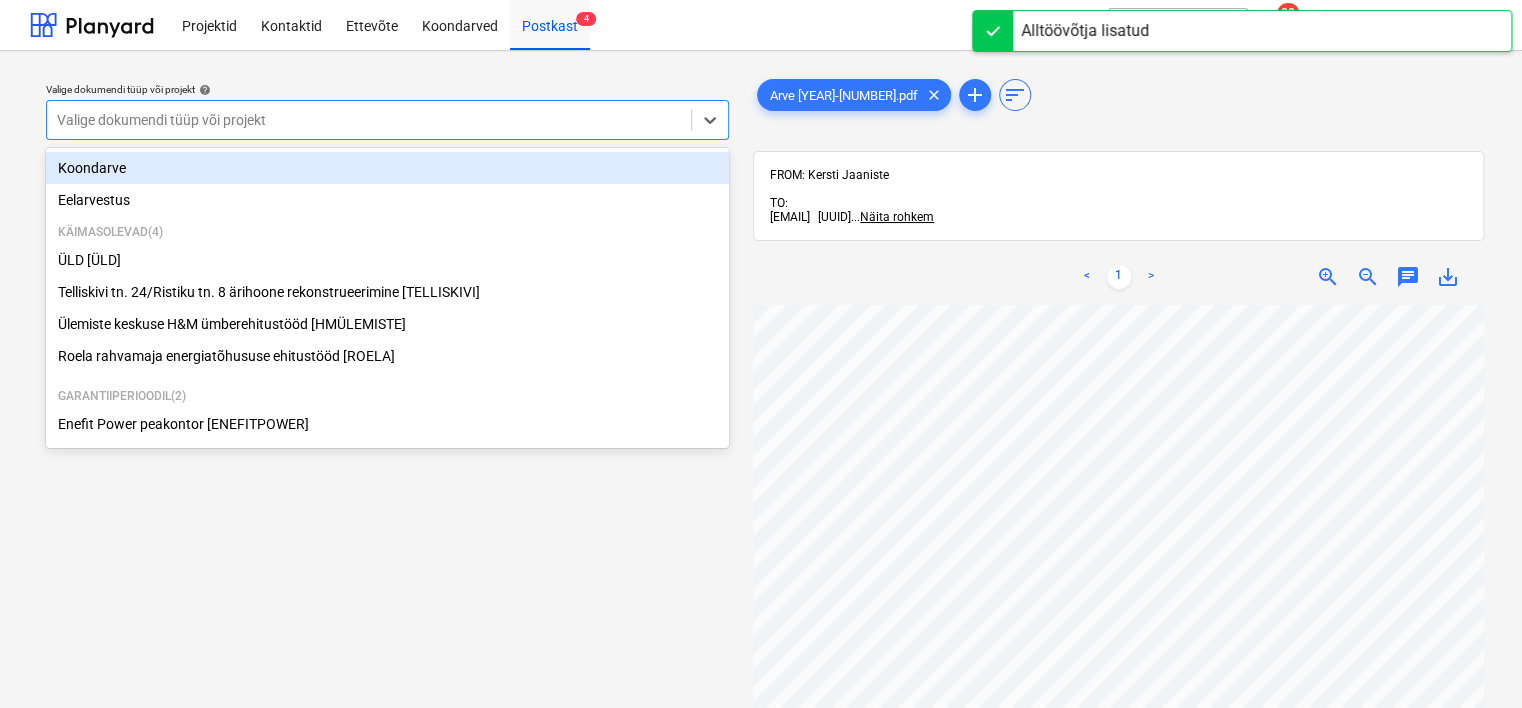 click at bounding box center (369, 120) 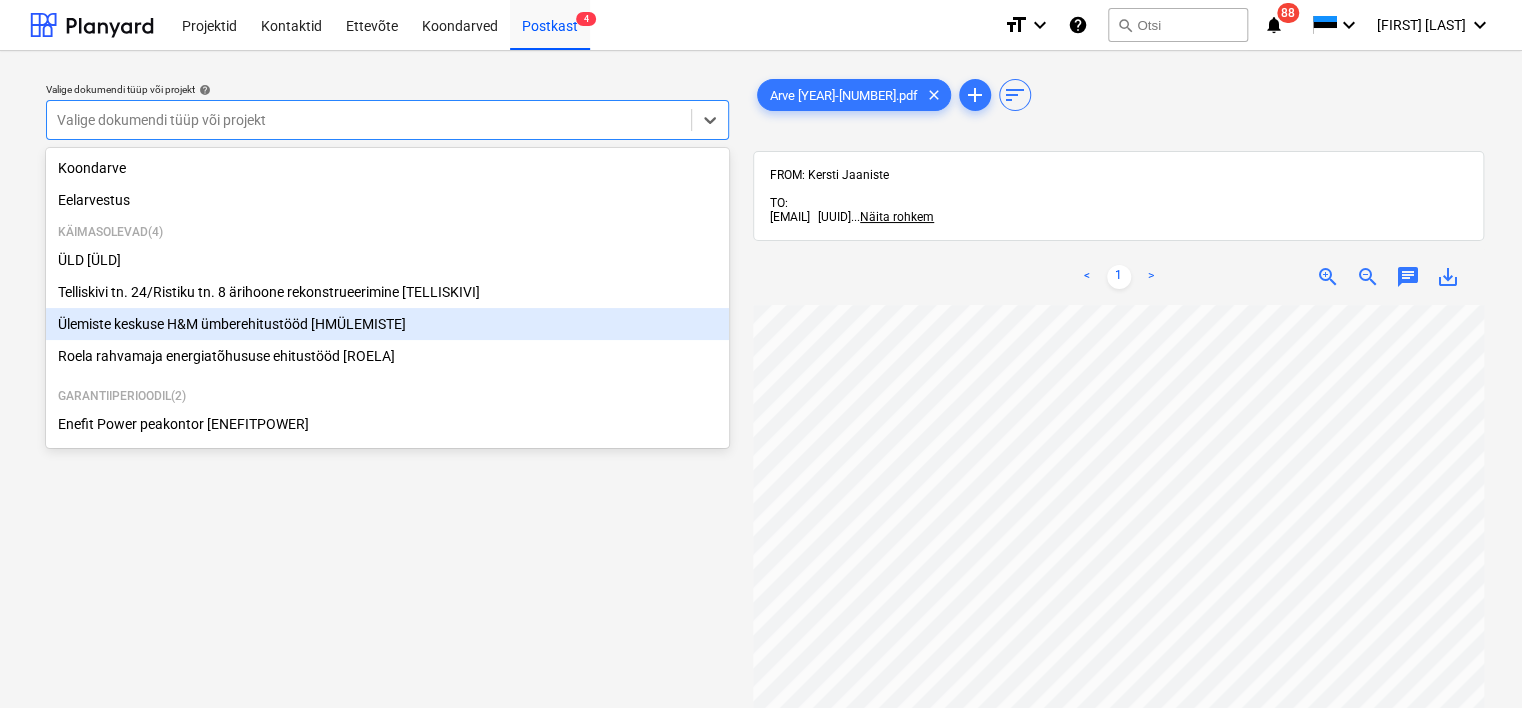 click on "Ülemiste keskuse H&M ümberehitustööd [HMÜLEMISTE]" at bounding box center (387, 324) 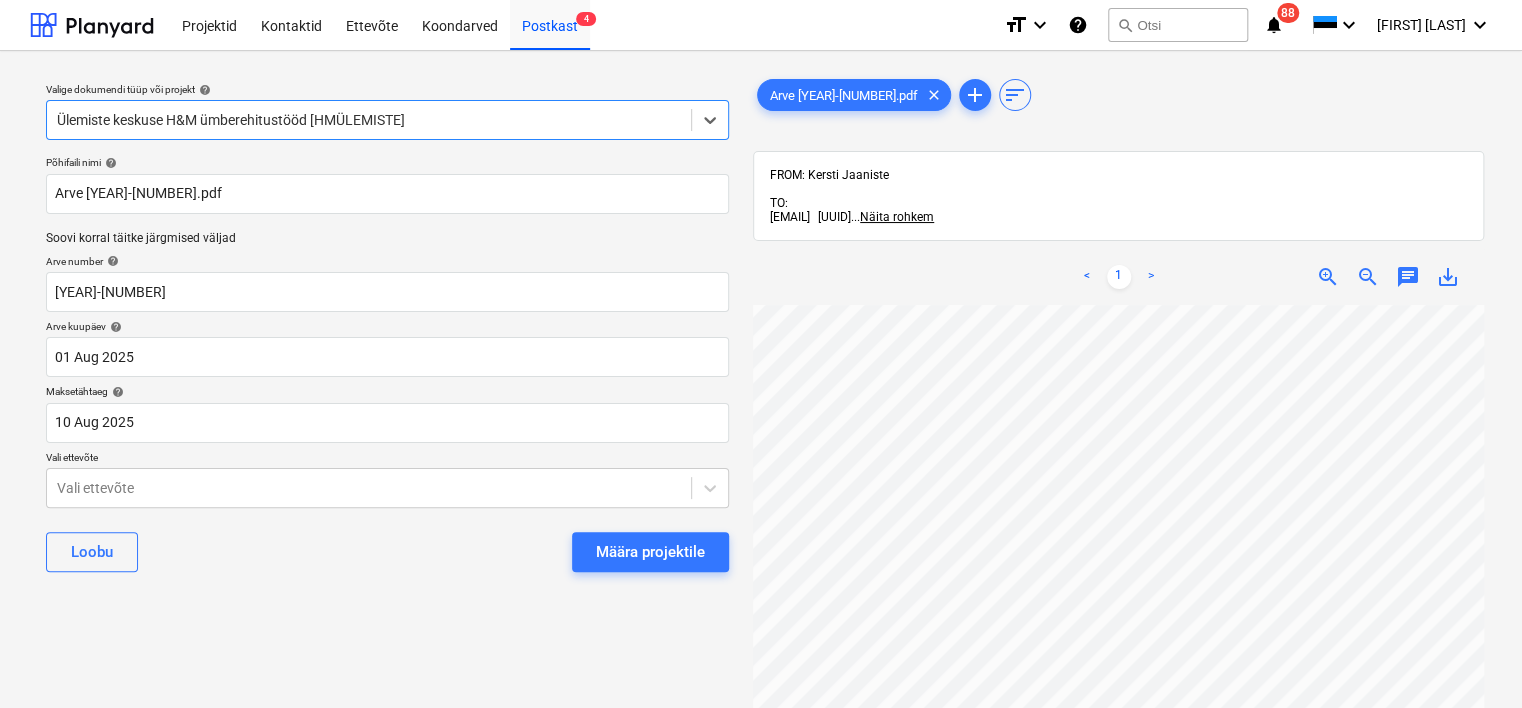 scroll, scrollTop: 624, scrollLeft: 120, axis: both 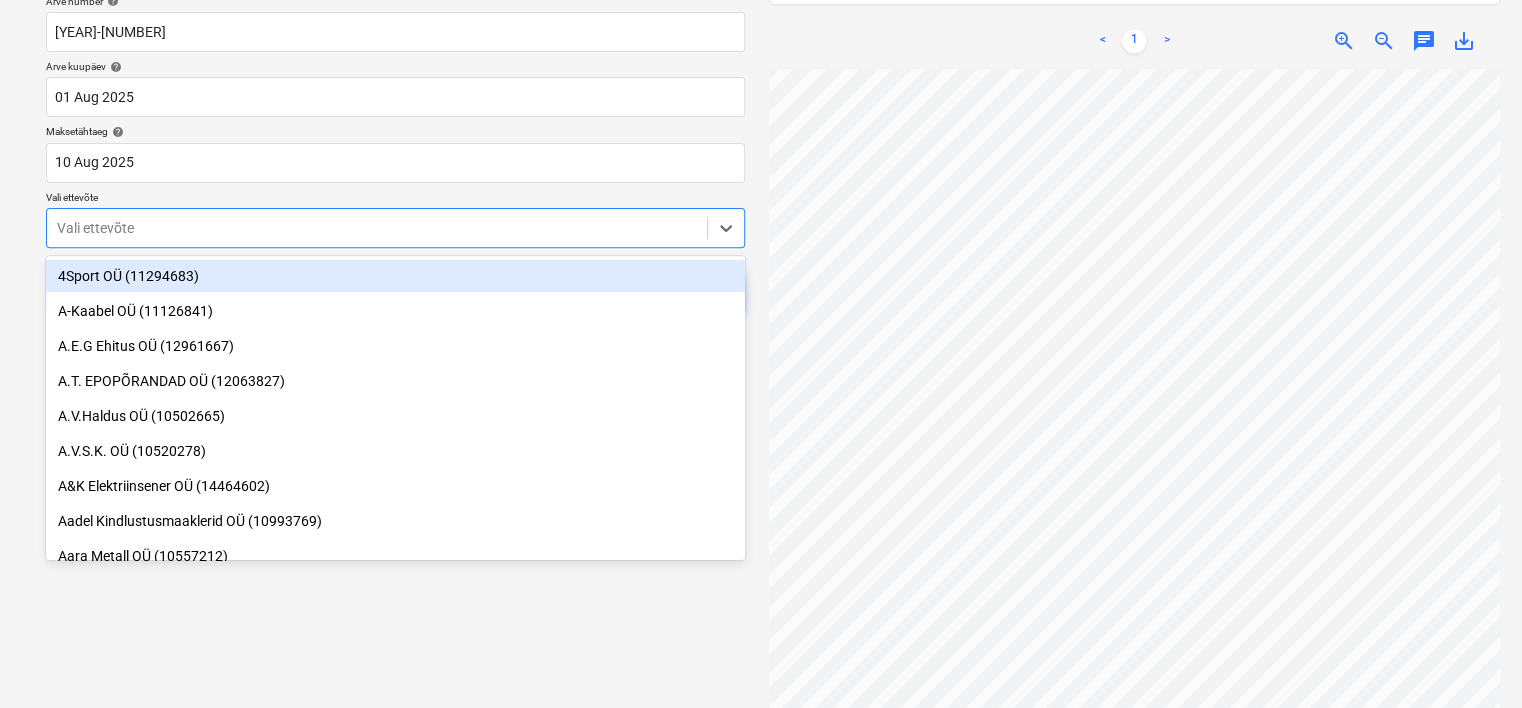 click at bounding box center (377, 228) 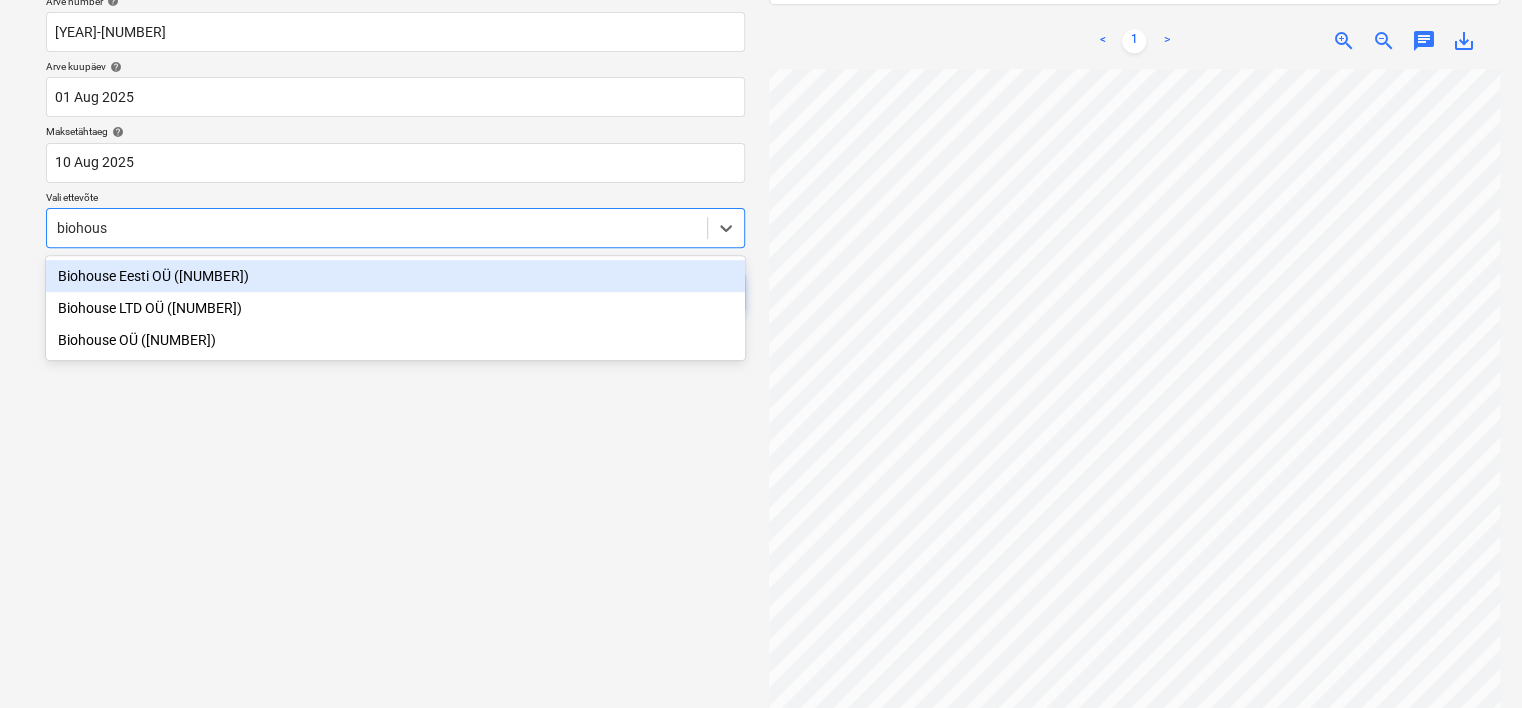 type on "biohouse" 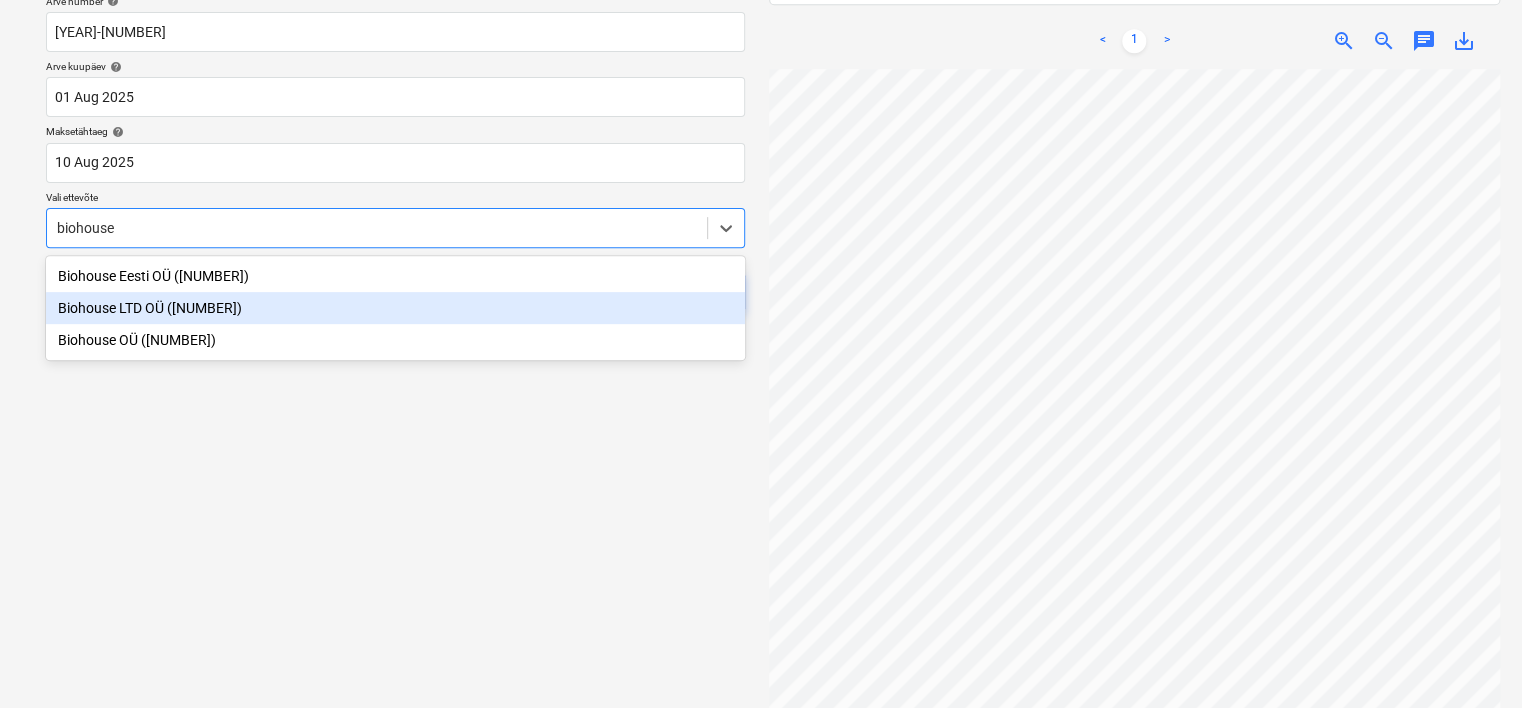 click on "Biohouse LTD OÜ ([NUMBER])" at bounding box center [395, 308] 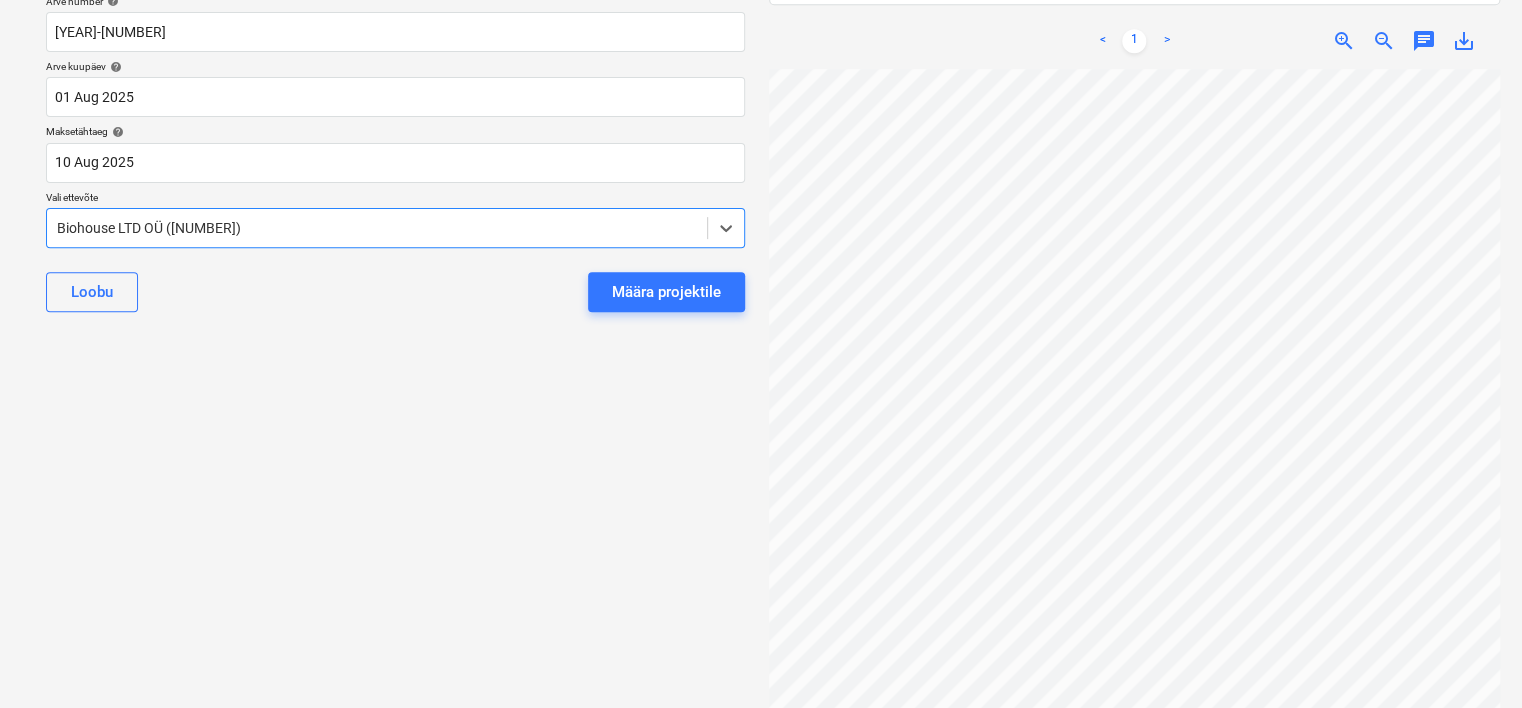 scroll, scrollTop: 0, scrollLeft: 120, axis: horizontal 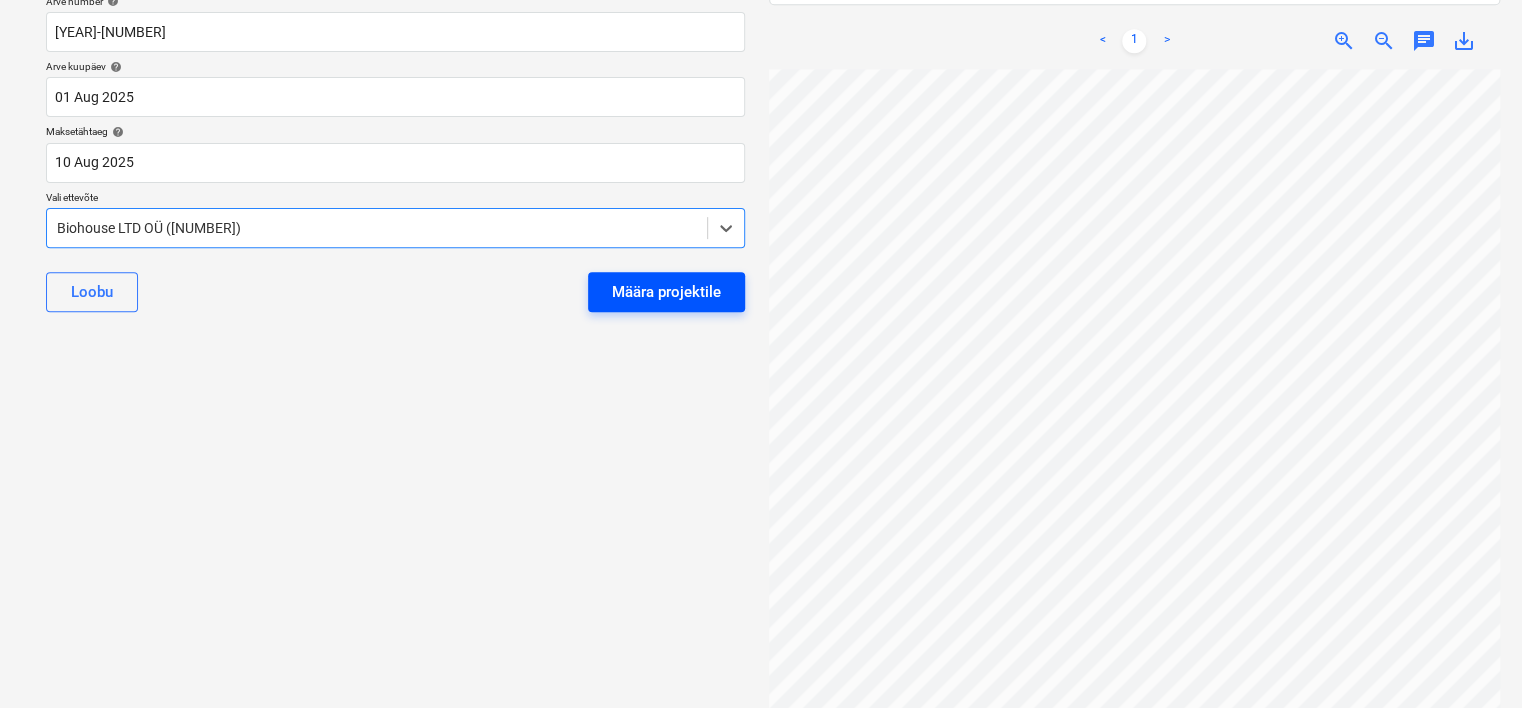 click on "Määra projektile" at bounding box center [666, 292] 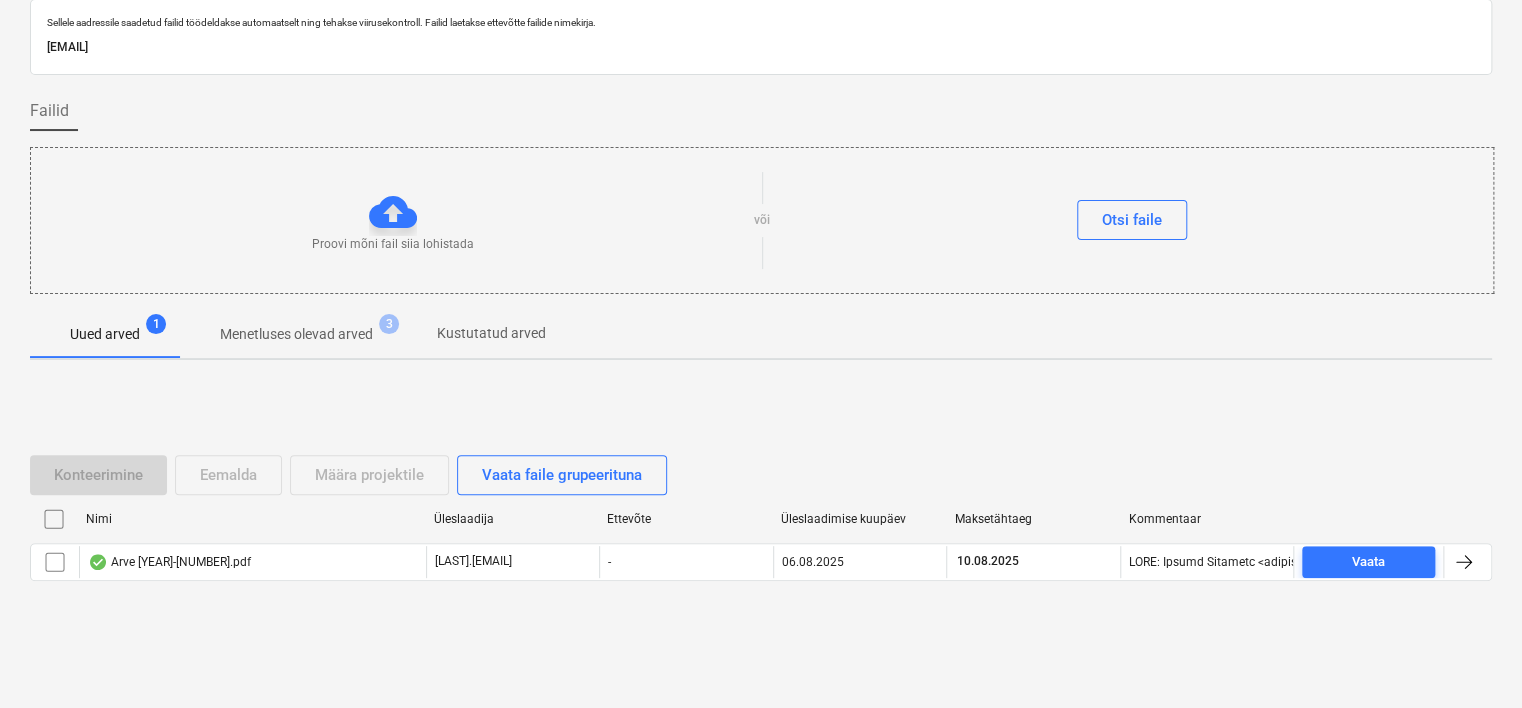 scroll, scrollTop: 66, scrollLeft: 0, axis: vertical 